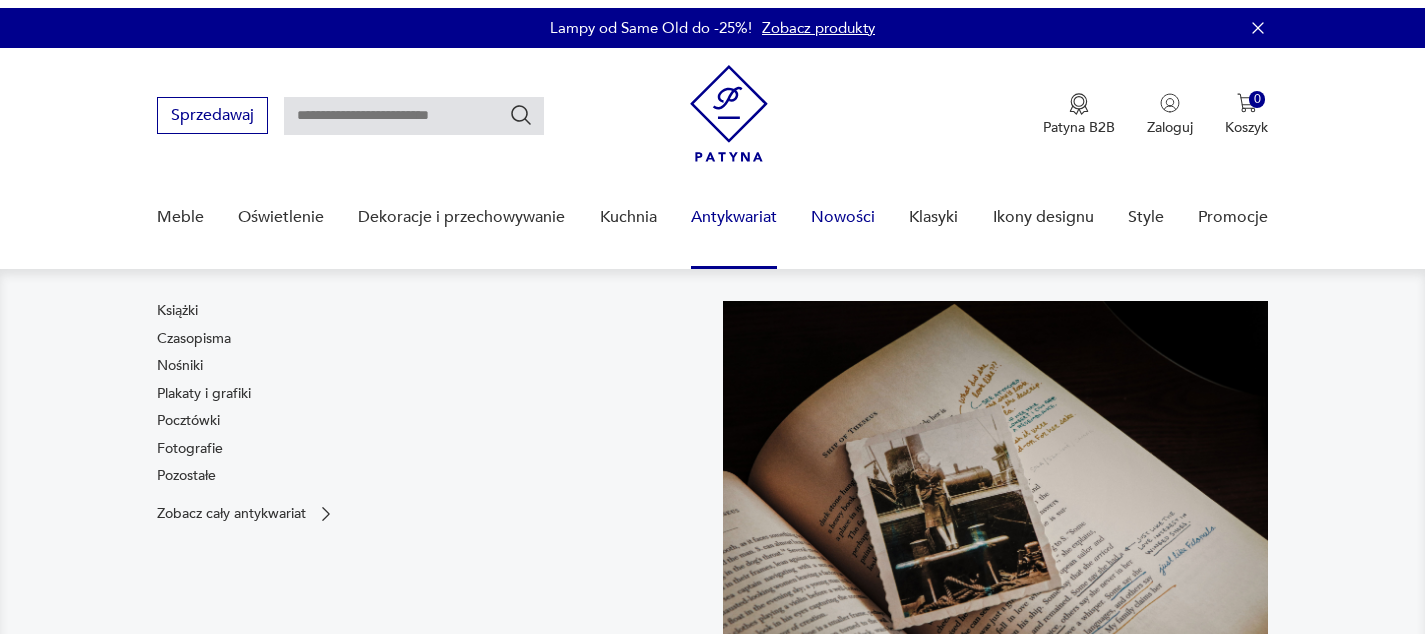 scroll, scrollTop: 0, scrollLeft: 0, axis: both 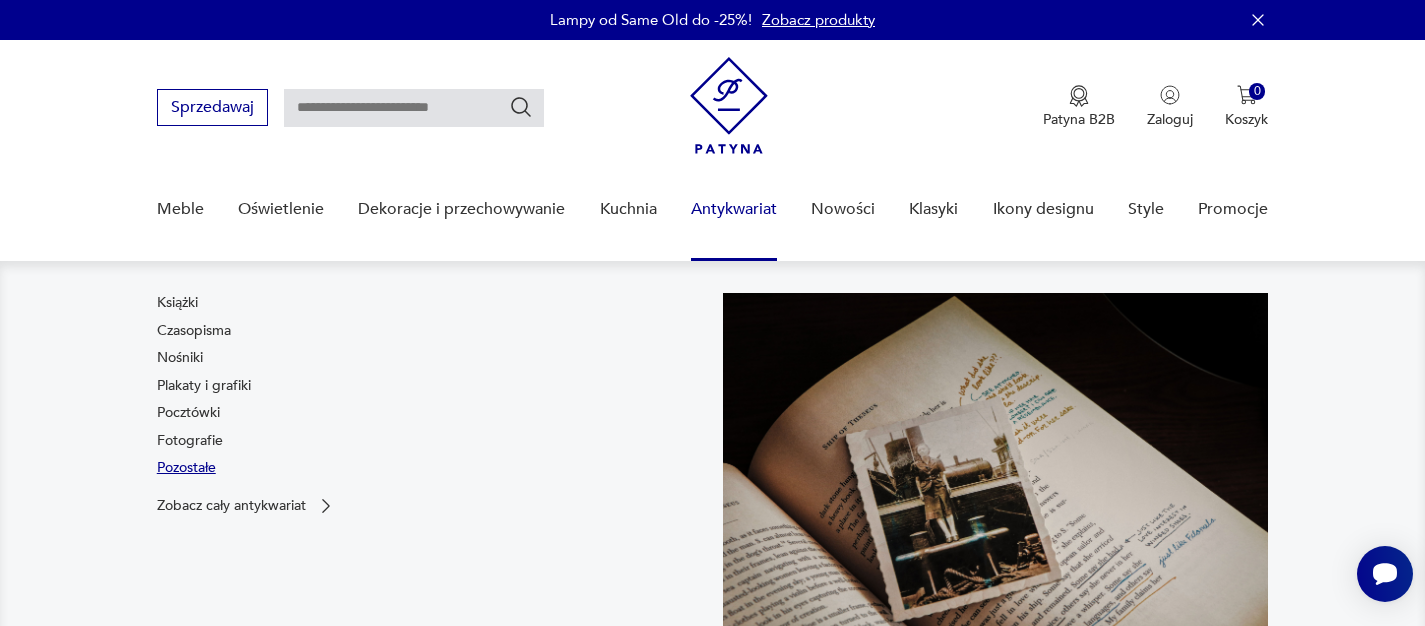 click on "Pozostałe" at bounding box center (186, 468) 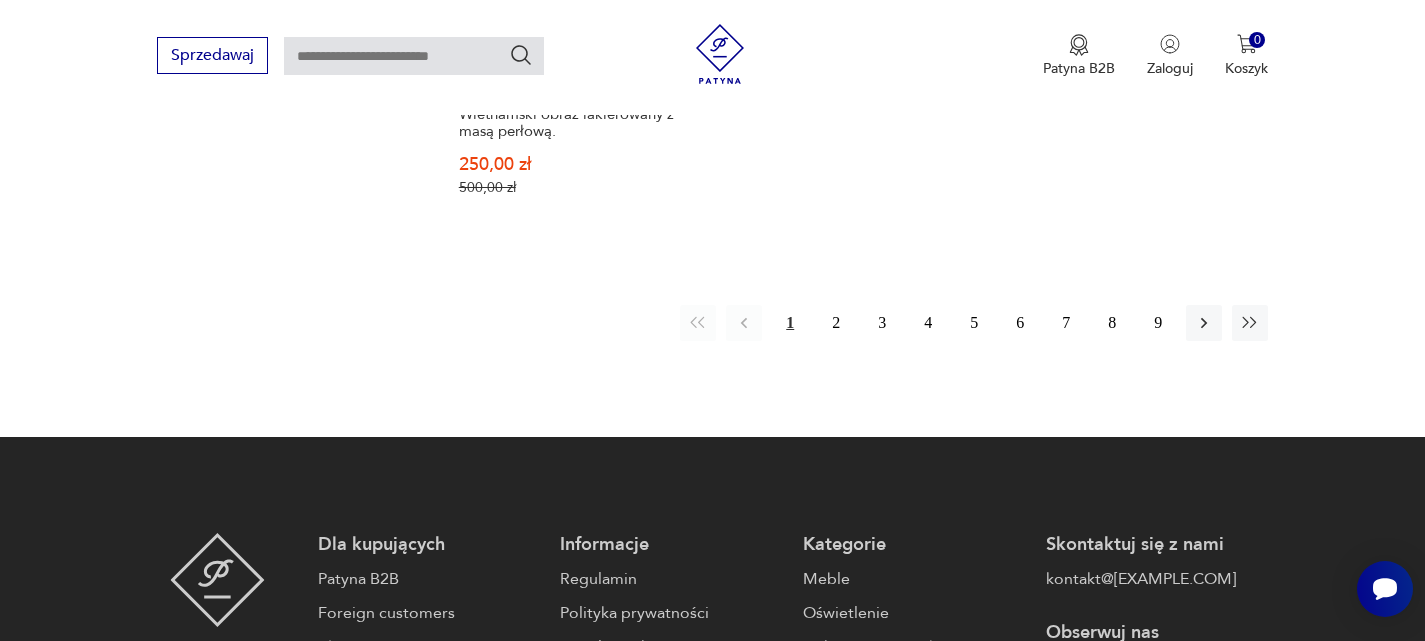 scroll, scrollTop: 3130, scrollLeft: 0, axis: vertical 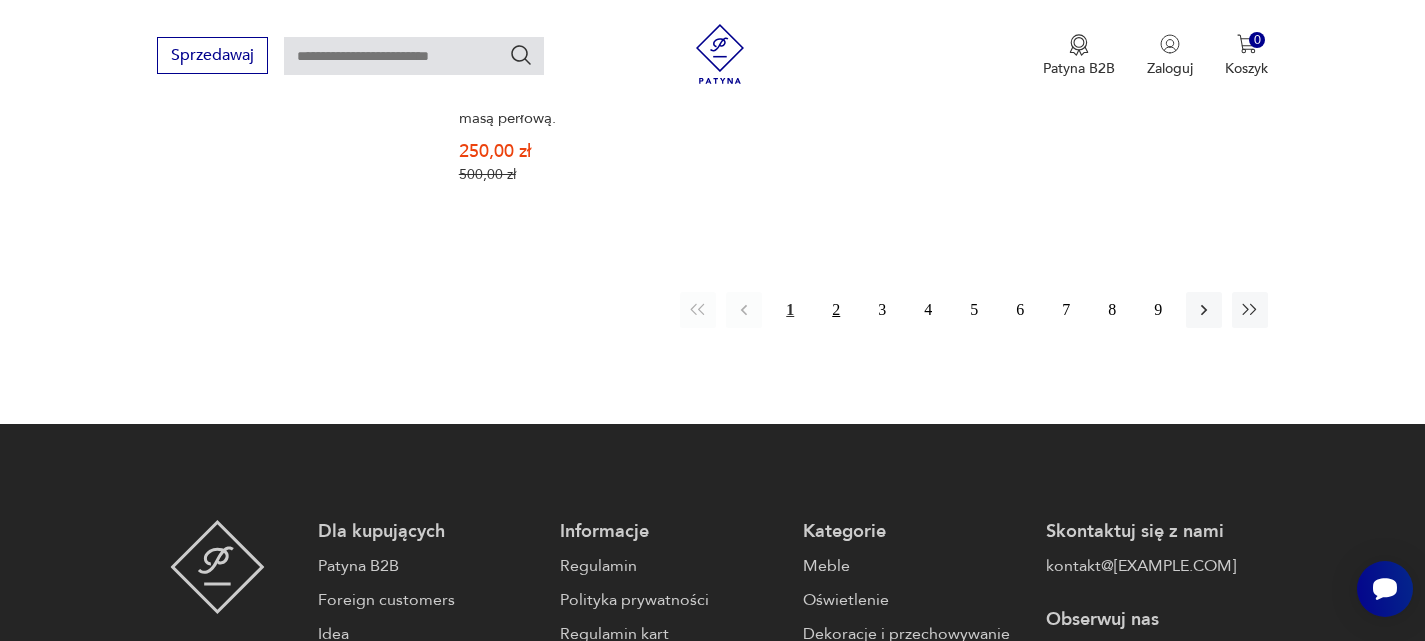 click on "2" at bounding box center (836, 310) 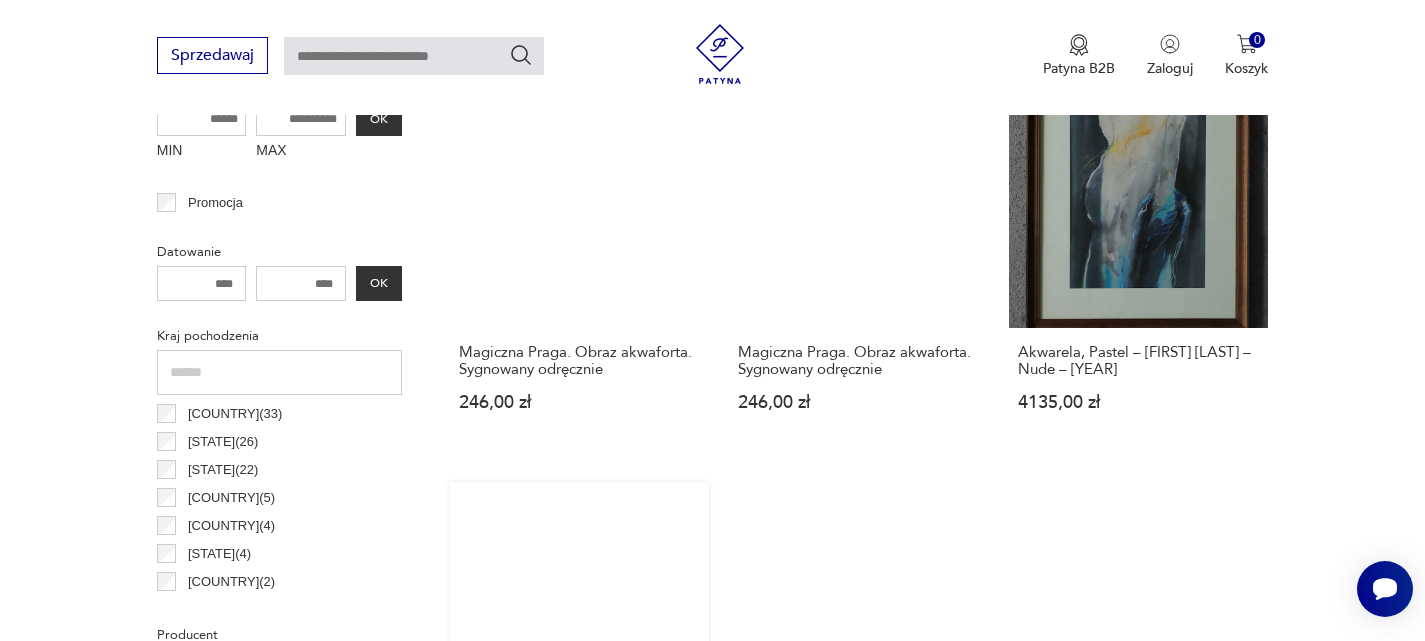 scroll, scrollTop: 672, scrollLeft: 0, axis: vertical 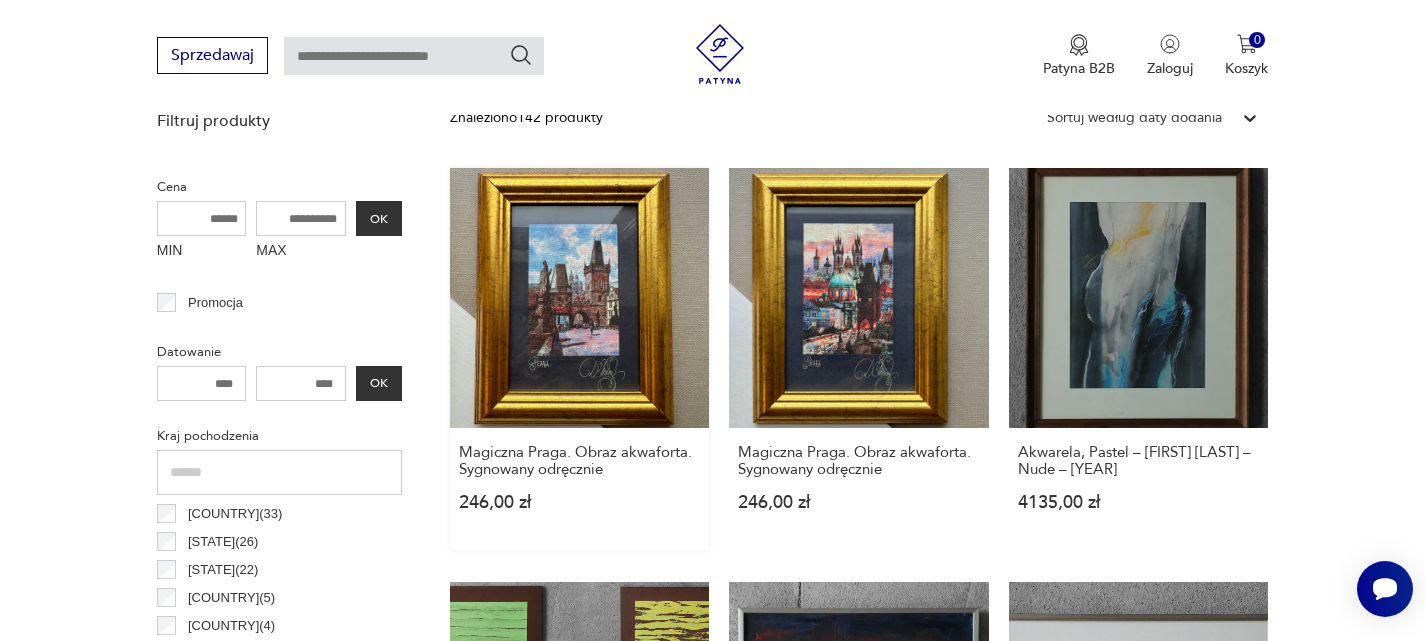 click on "Magiczna Praga. Obraz akwaforta. Sygnowany odręcznie 246,00 zł" at bounding box center [580, 359] 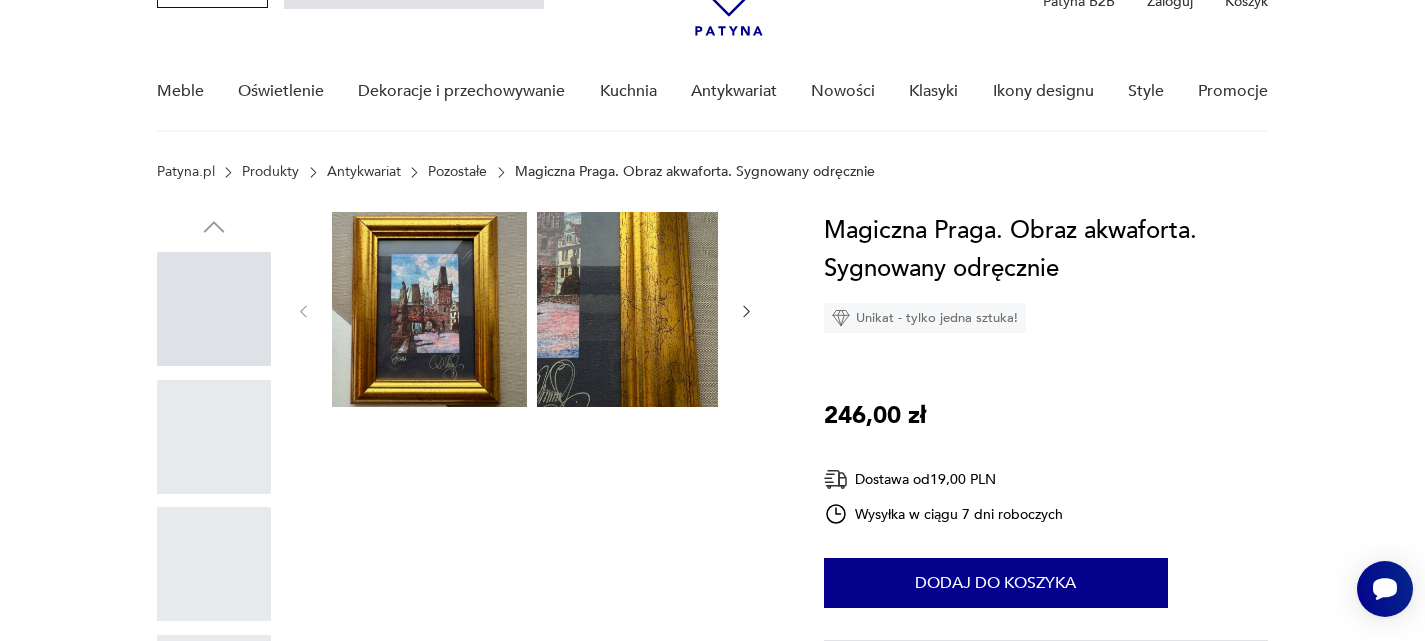 scroll, scrollTop: 0, scrollLeft: 0, axis: both 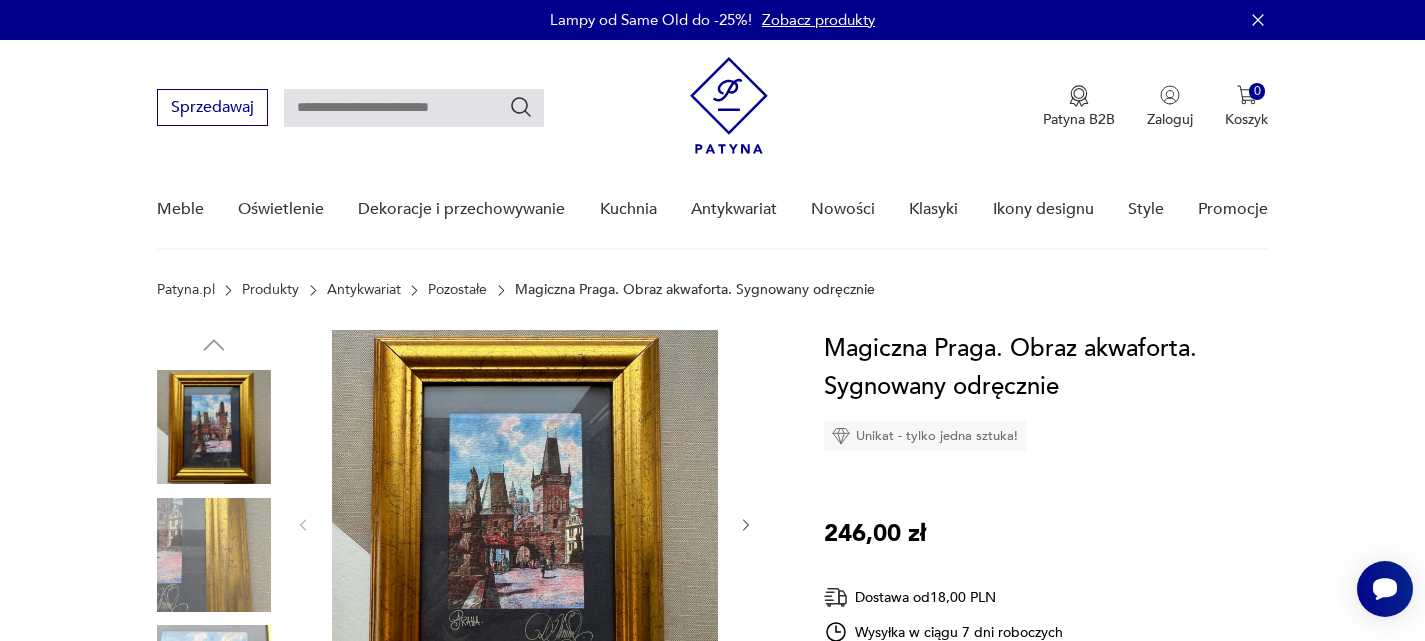 click at bounding box center [525, 523] 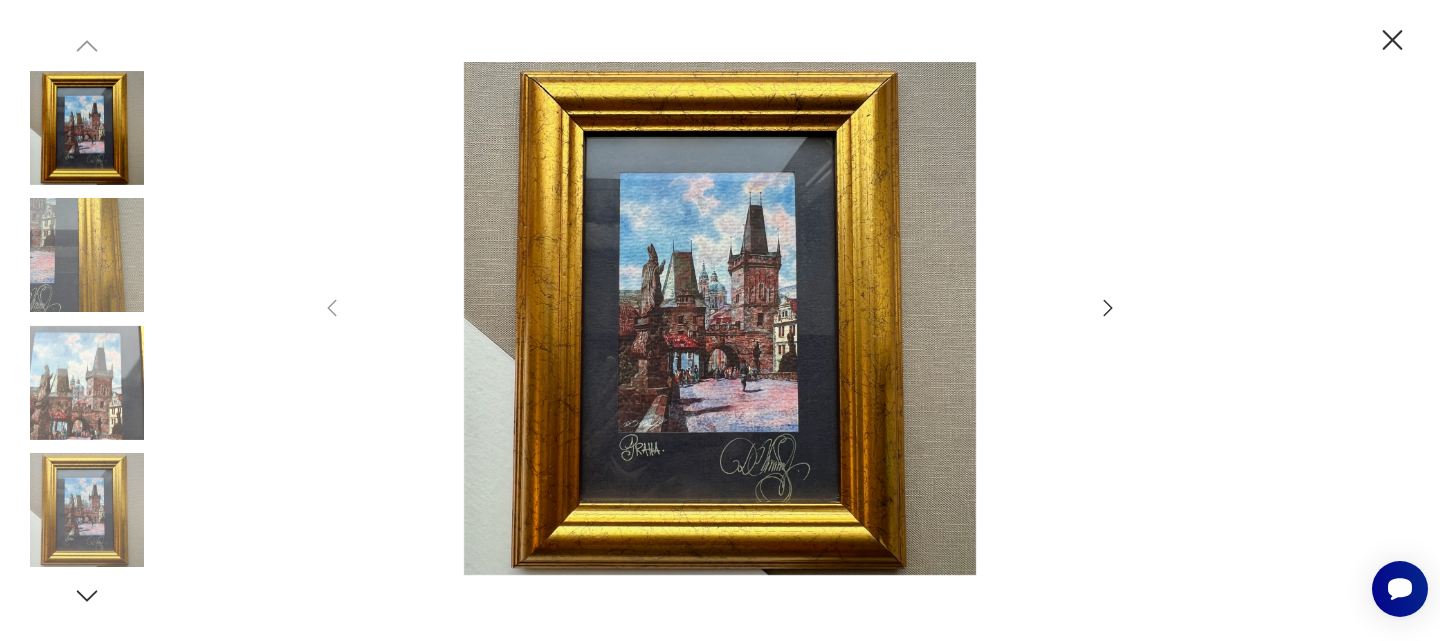 click at bounding box center (720, 318) 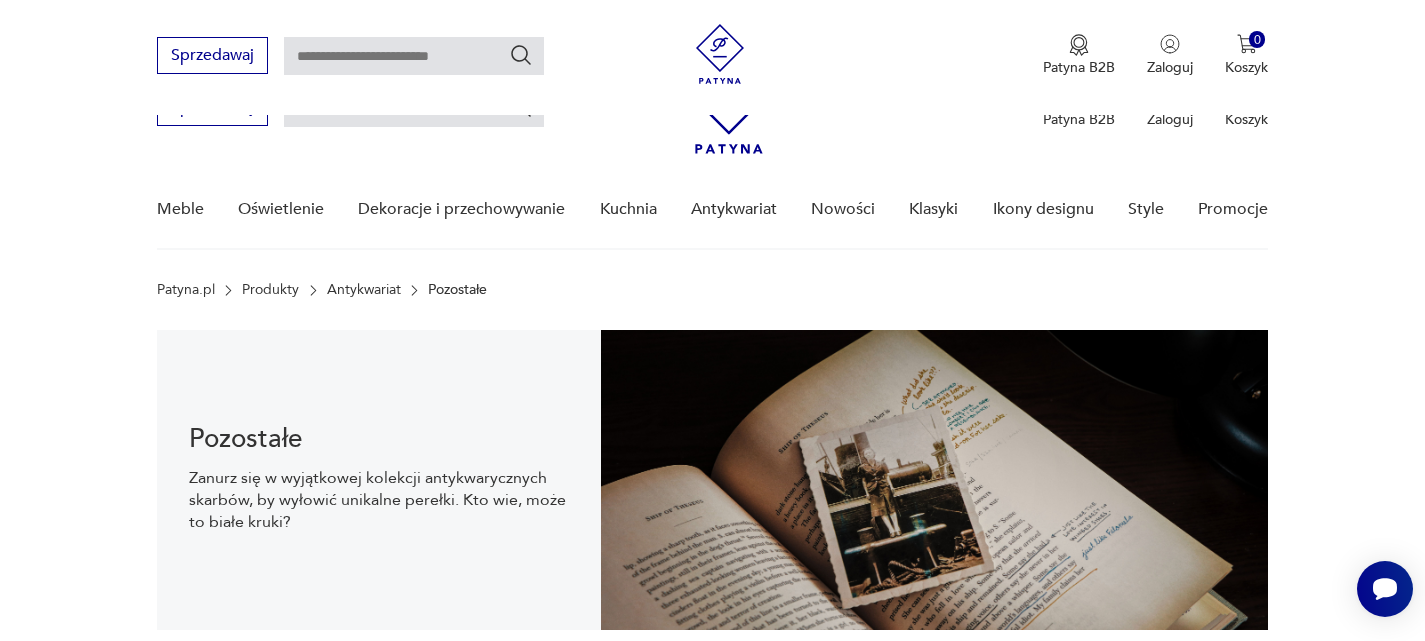 scroll, scrollTop: 672, scrollLeft: 0, axis: vertical 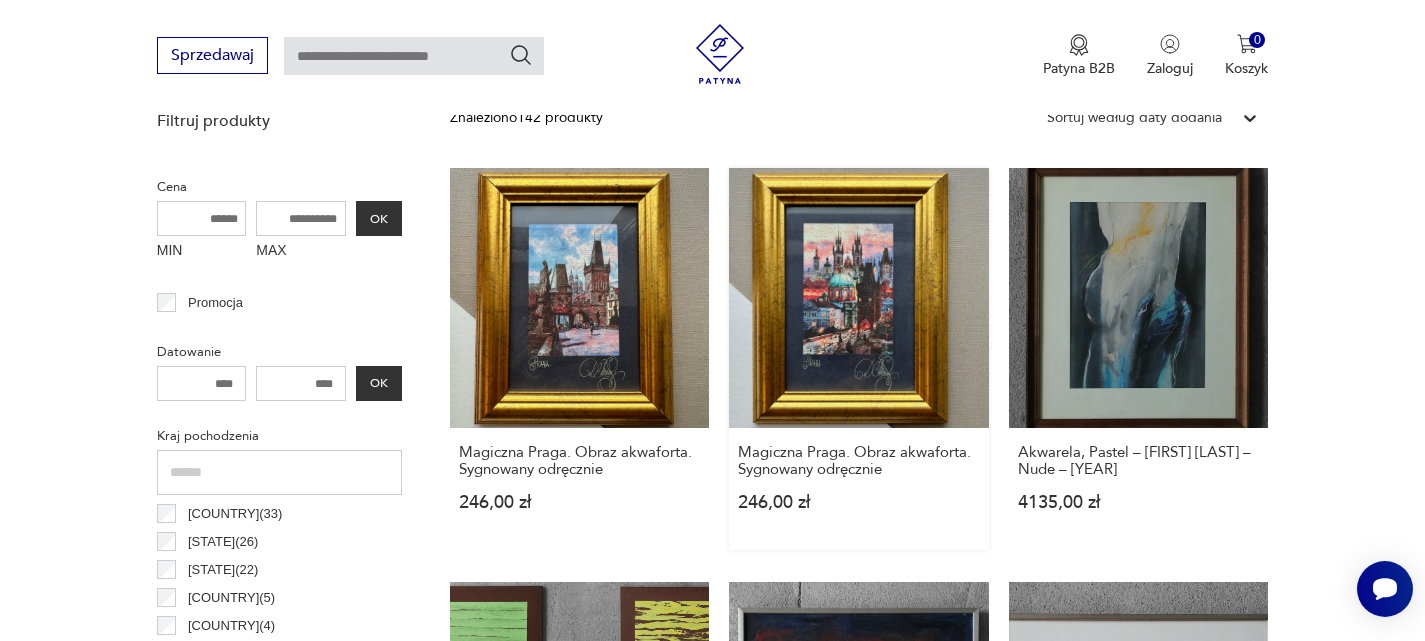 click on "Magiczna Praga. Obraz akwaforta. Sygnowany odręcznie 246,00 zł" at bounding box center (859, 359) 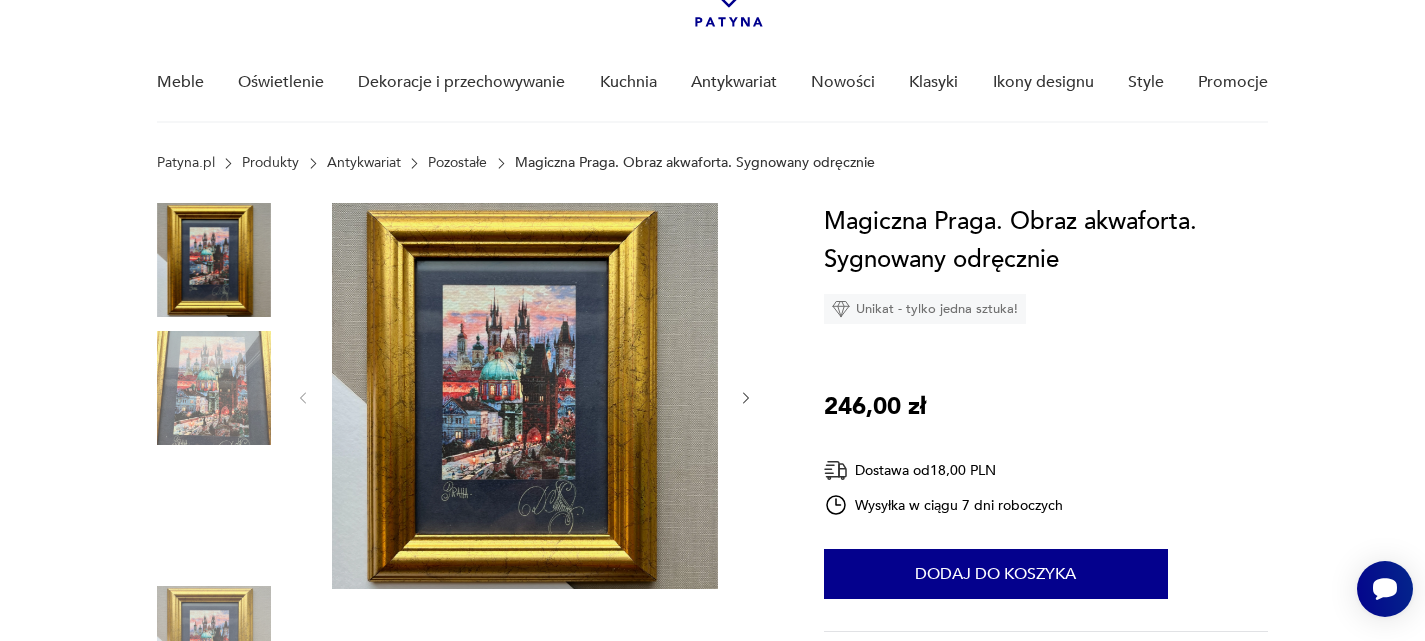 scroll, scrollTop: 100, scrollLeft: 0, axis: vertical 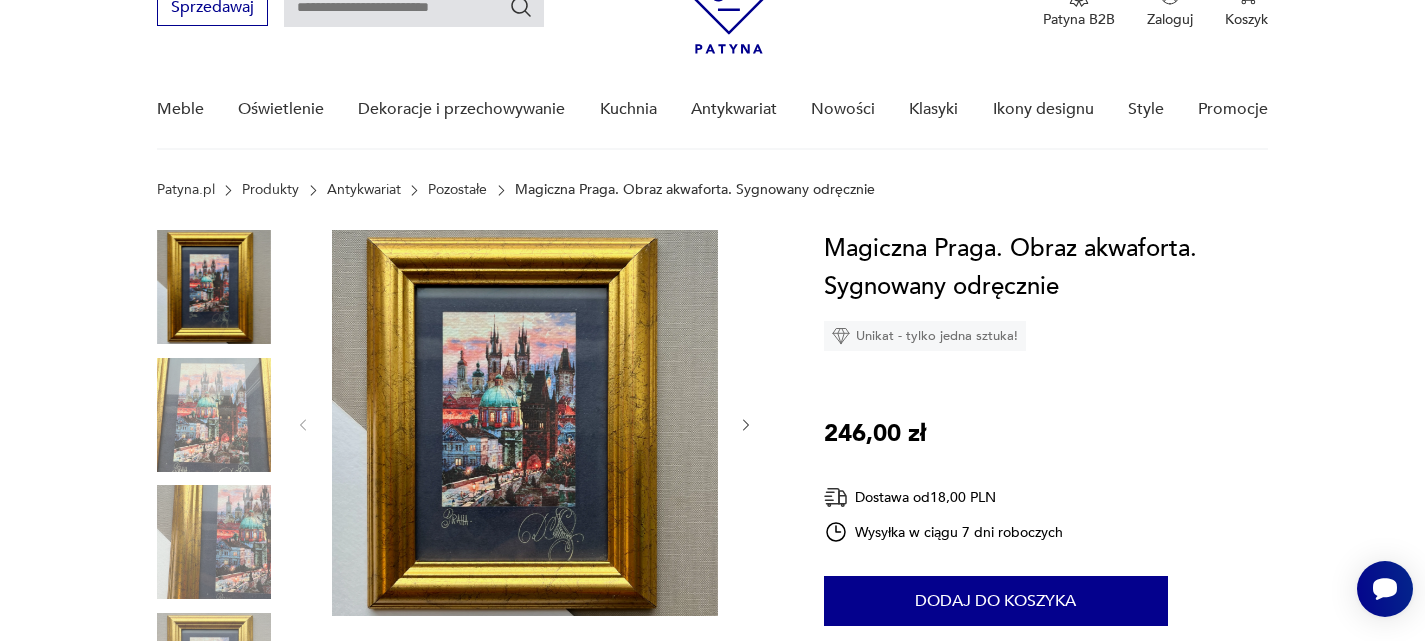 click at bounding box center (214, 415) 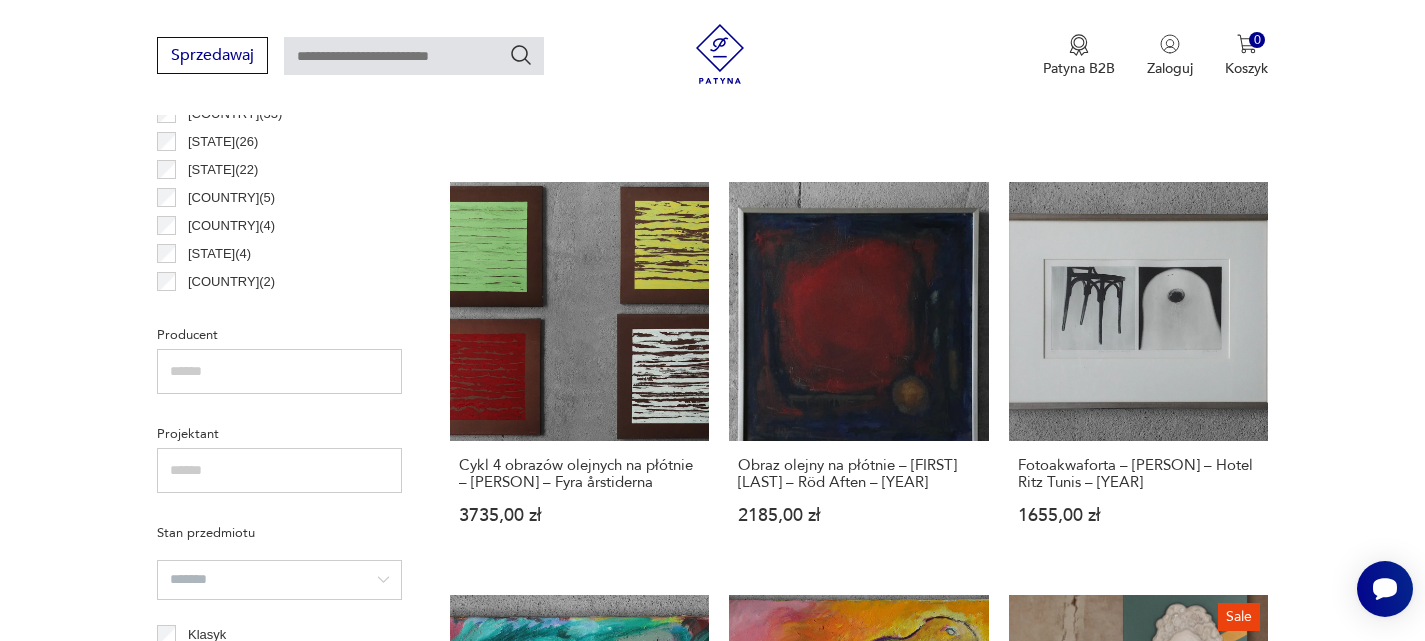 scroll, scrollTop: 1172, scrollLeft: 0, axis: vertical 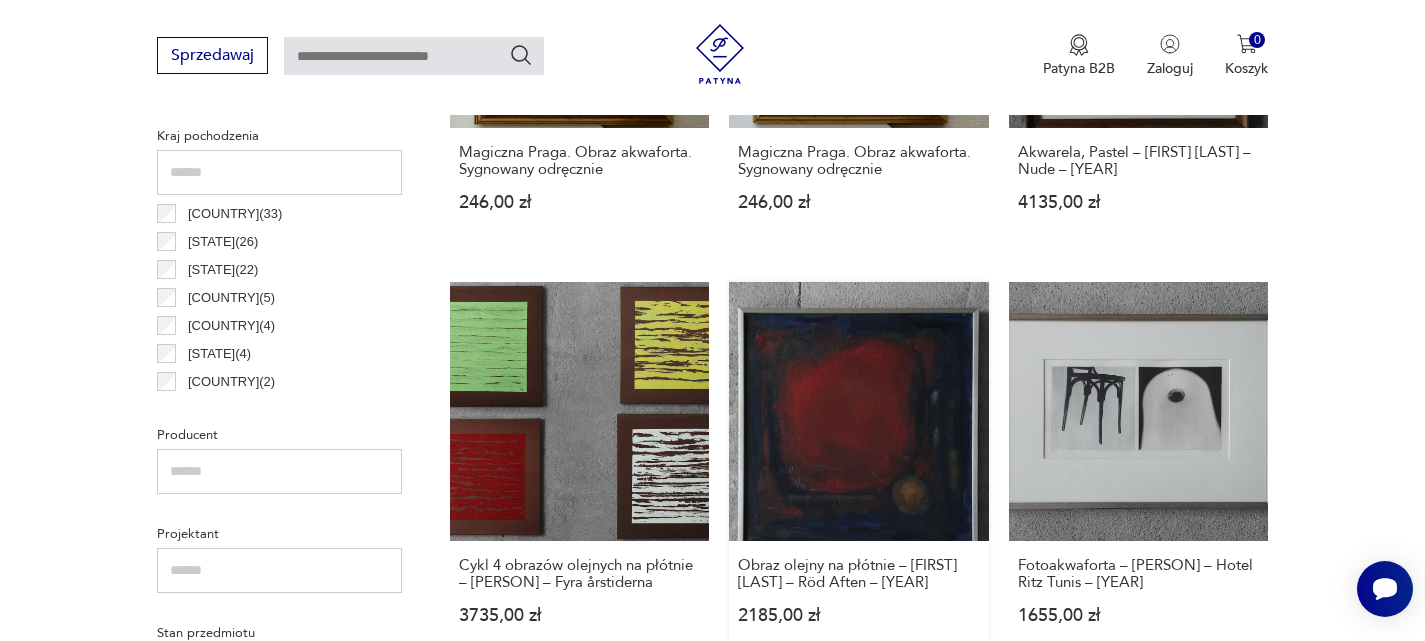 click on "Obraz olejny na płótnie – Eke Bjerén – Röd Aften – 1962 2185,00 zł" at bounding box center (859, 473) 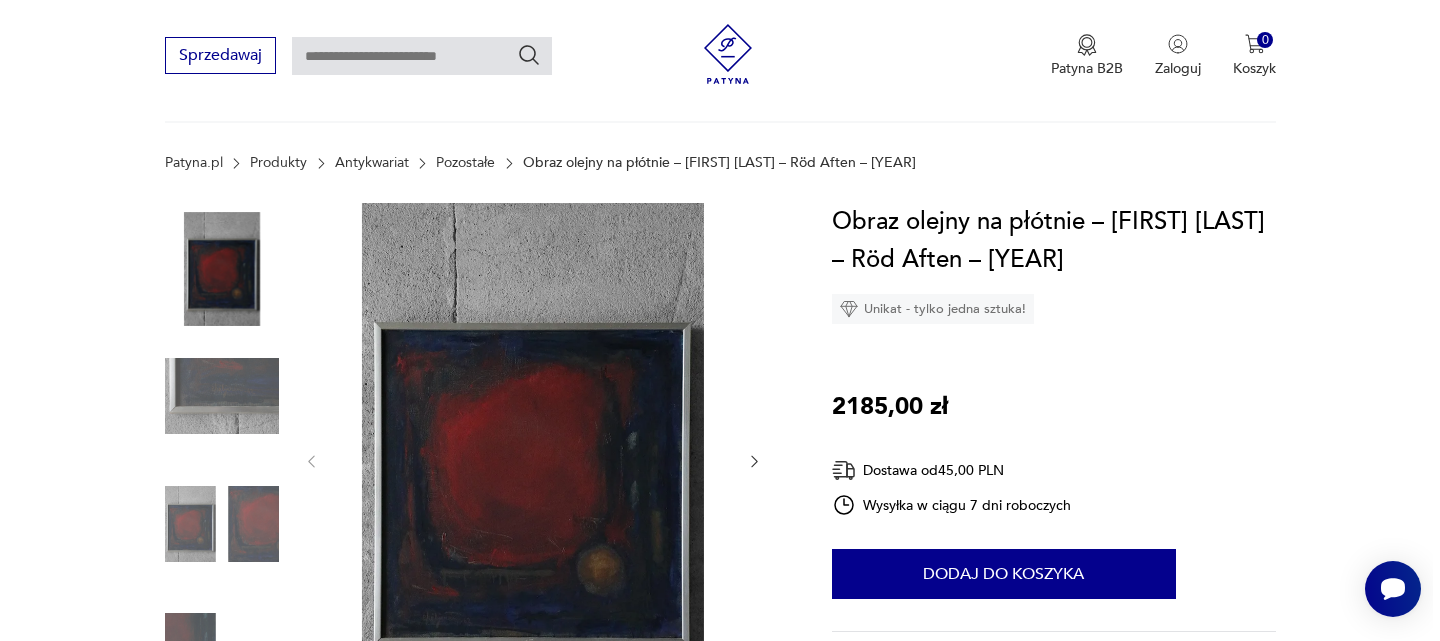 scroll, scrollTop: 400, scrollLeft: 0, axis: vertical 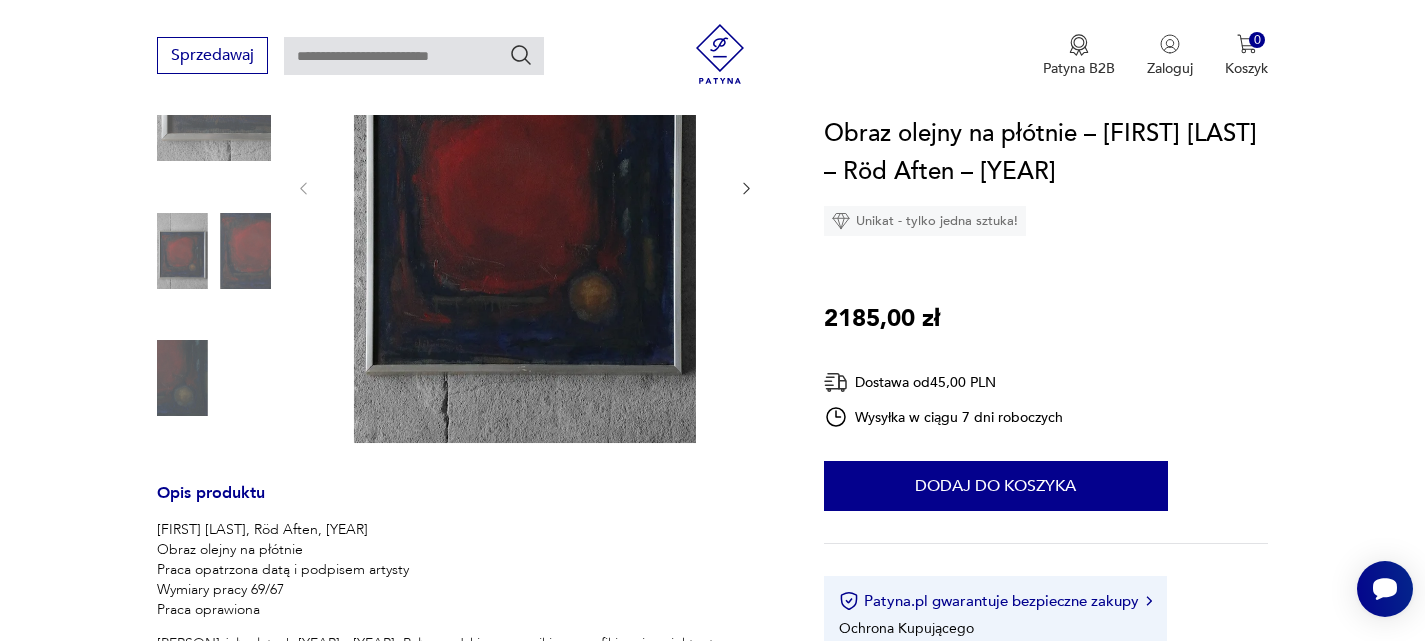 click at bounding box center (525, 186) 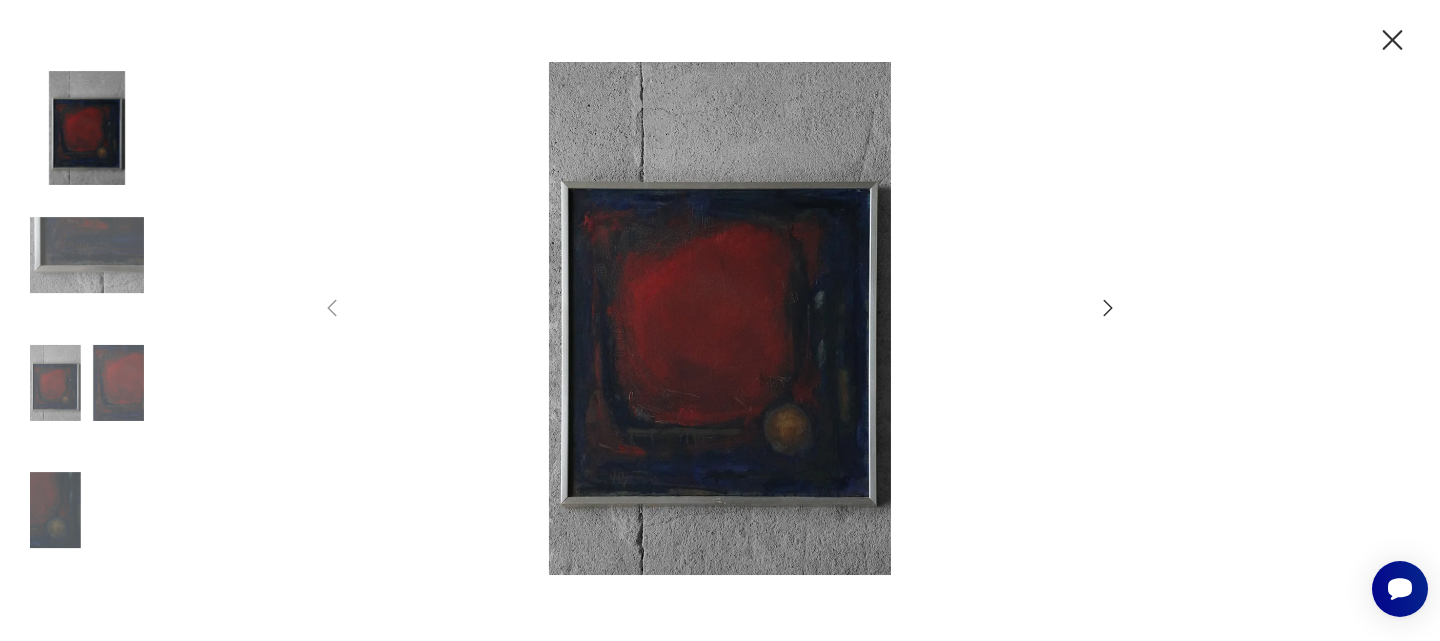 click at bounding box center (720, 318) 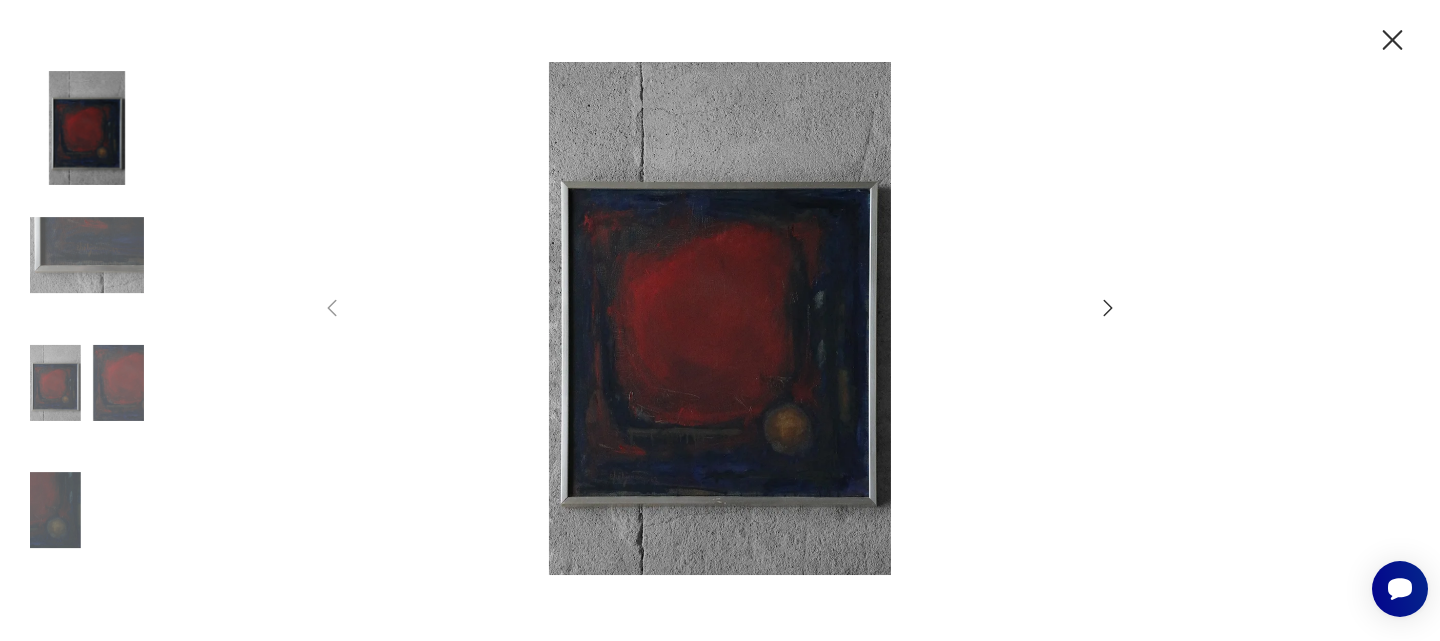 click at bounding box center [87, 255] 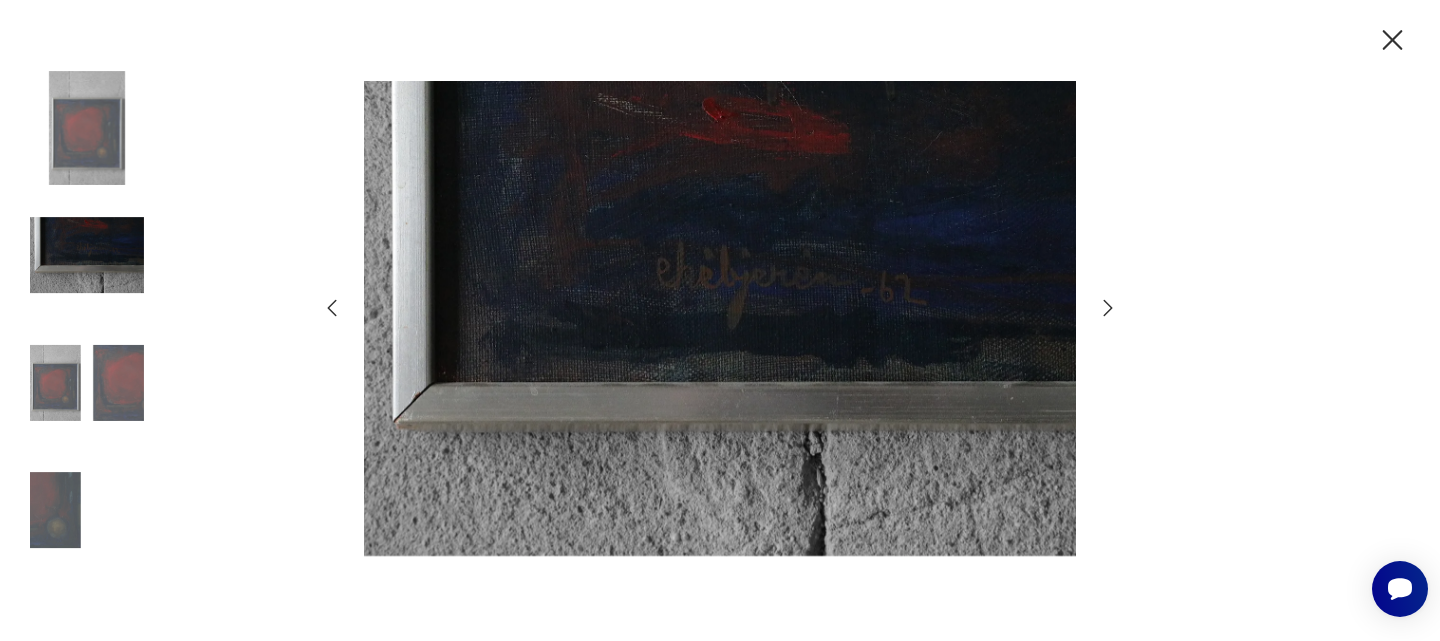 click at bounding box center (87, 128) 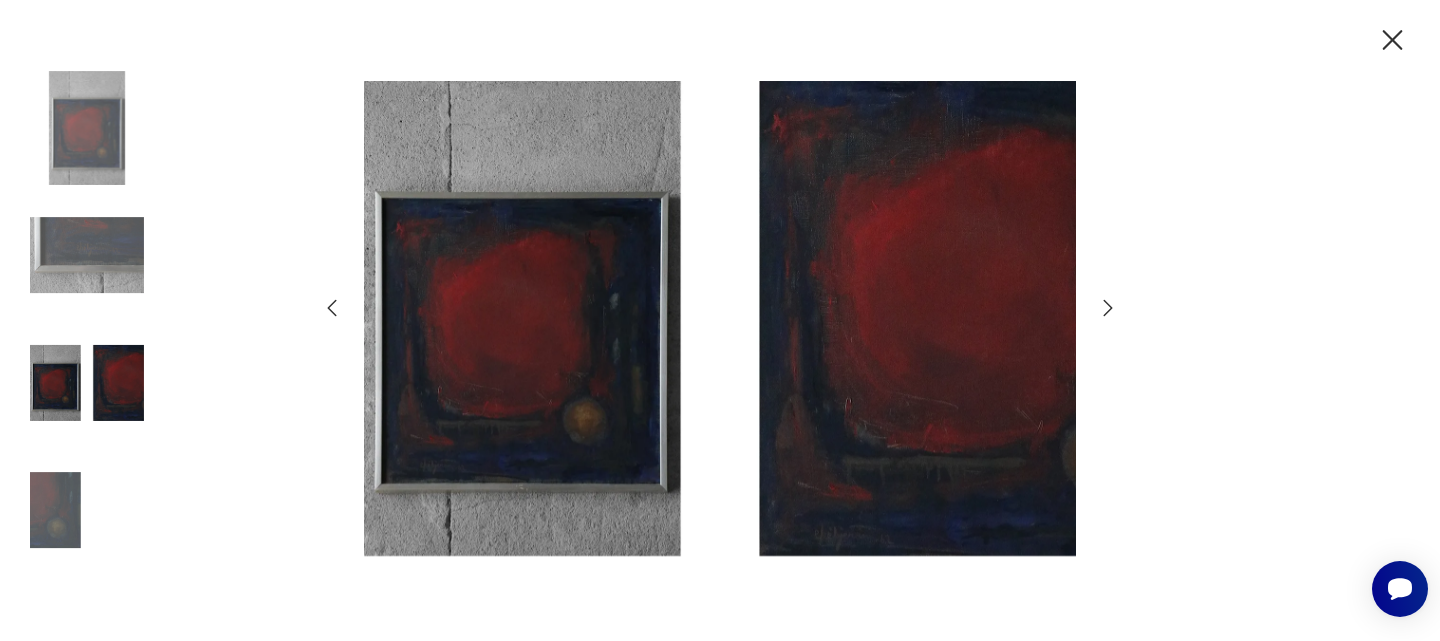 click at bounding box center [87, 128] 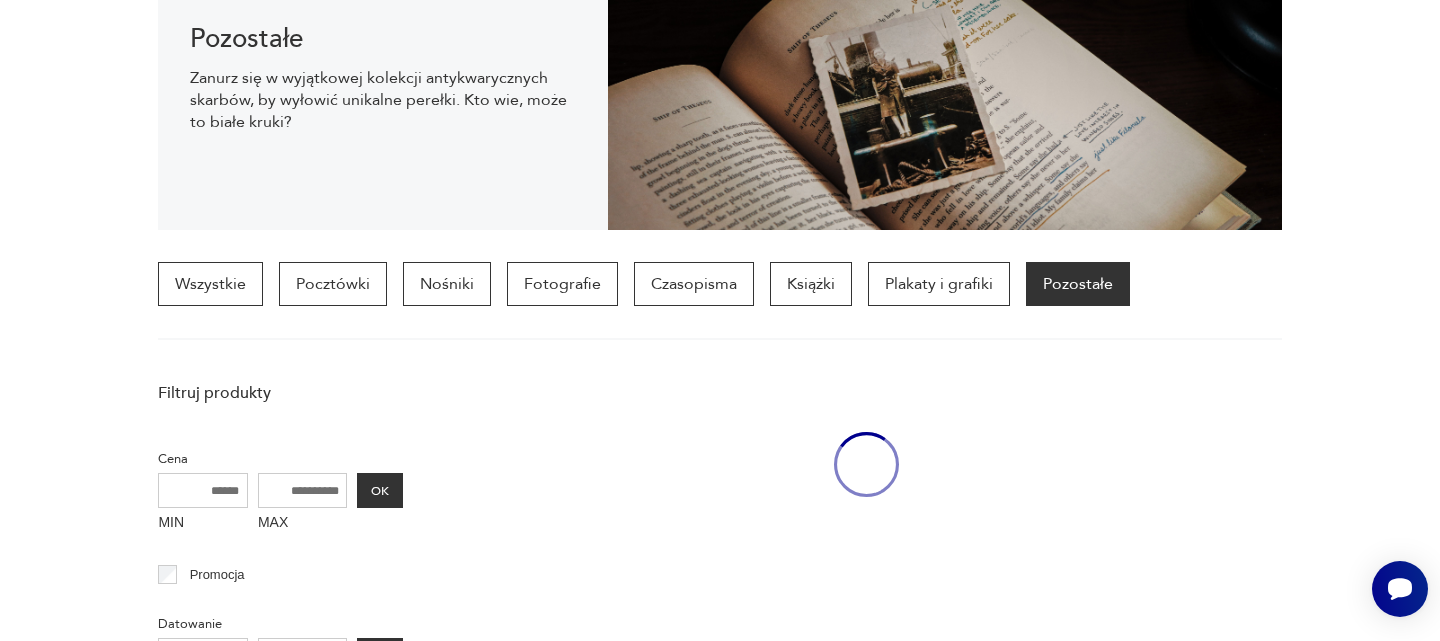 scroll, scrollTop: 971, scrollLeft: 0, axis: vertical 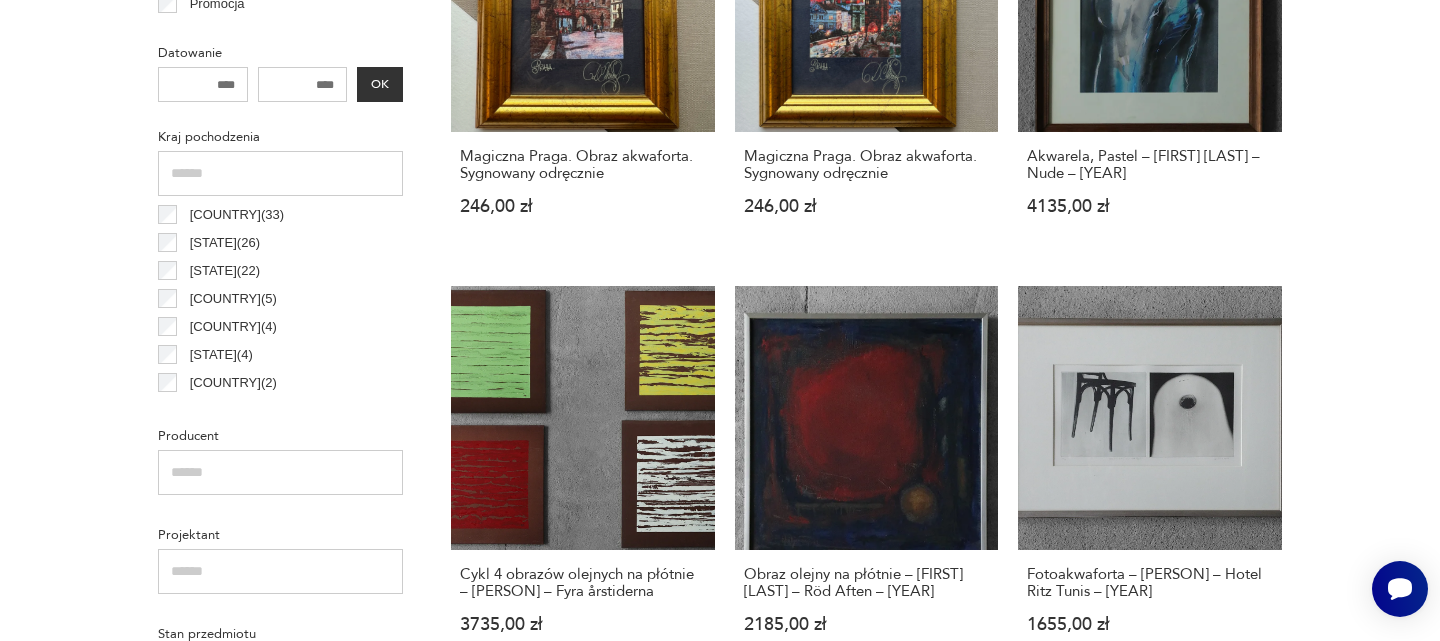 click on "Filtruj produkty Cena MIN MAX OK Promocja Datowanie OK Kraj pochodzenia Polska  ( 33 ) [STATE]  ( 26 ) Niemcy  ( 22 ) Chiny  ( 5 ) Dania  ( 4 ) Tanzania  ( 4 ) Węgry  ( 2 ) [STATE]  ( 1 ) Producent Projektant Stan przedmiotu Klasyk Tag art deco Bauhaus Bavaria black friday Cepelia ceramika Chodzież Ćmielów Format Wyczyść filtry Znaleziono  142   produkty Filtruj Sortuj według daty dodania Sortuj według daty dodania Magiczna Praga. Obraz akwaforta. Sygnowany odręcznie 246,00 zł Magiczna Praga. Obraz akwaforta. Sygnowany odręcznie 246,00 zł Akwarela, Pastel – [PERSON] – Nude – [YEAR] 4135,00 zł Cykl 4 obrazów olejnych na płótnie – [PERSON] – Fyra årstiderna 3735,00 zł Obraz olejny na płótnie – [PERSON] – Röd Aften – [YEAR] 2185,00 zł Fotoakwaforta – [PERSON] – Hotel Ritz Tunis – [YEAR] 1655,00 zł Obraz olejny na płótnie – [PERSON] 1115,00 zł Obraz olejny na płótnie – [PERSON] 1315,00 zł Sale 800,00 zł 900,00 zł Sale" at bounding box center [720, 1195] 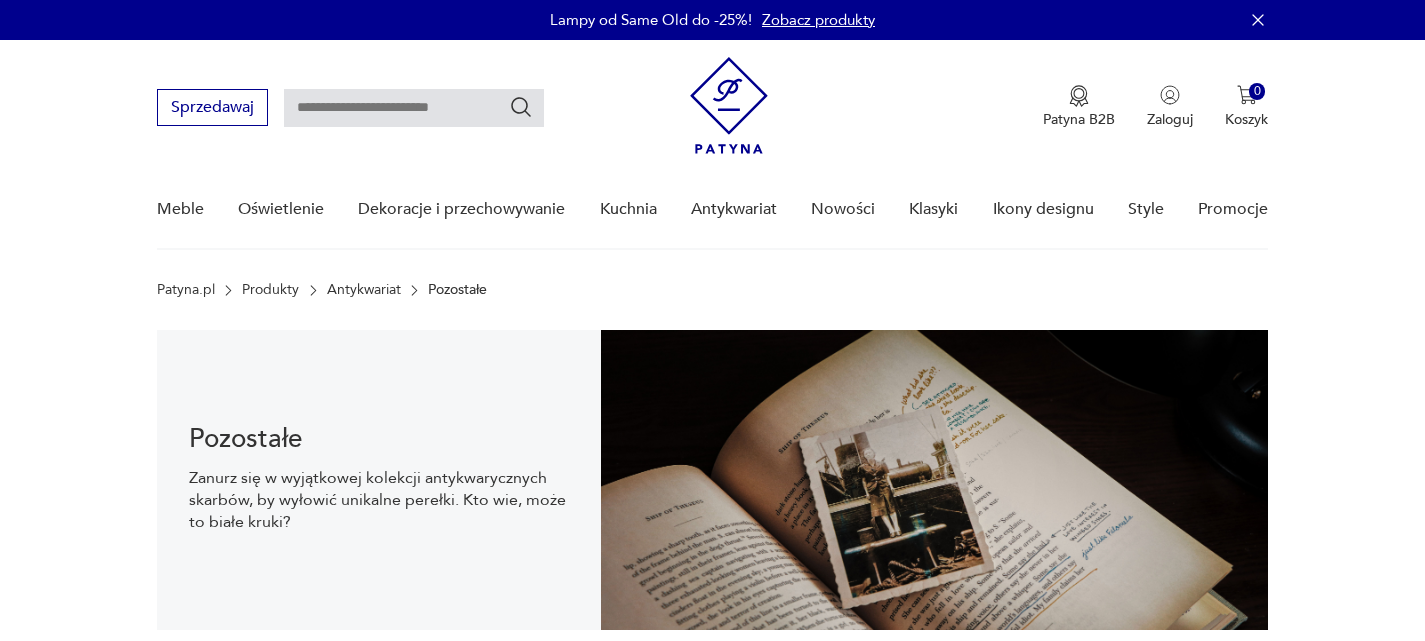 scroll, scrollTop: 30, scrollLeft: 0, axis: vertical 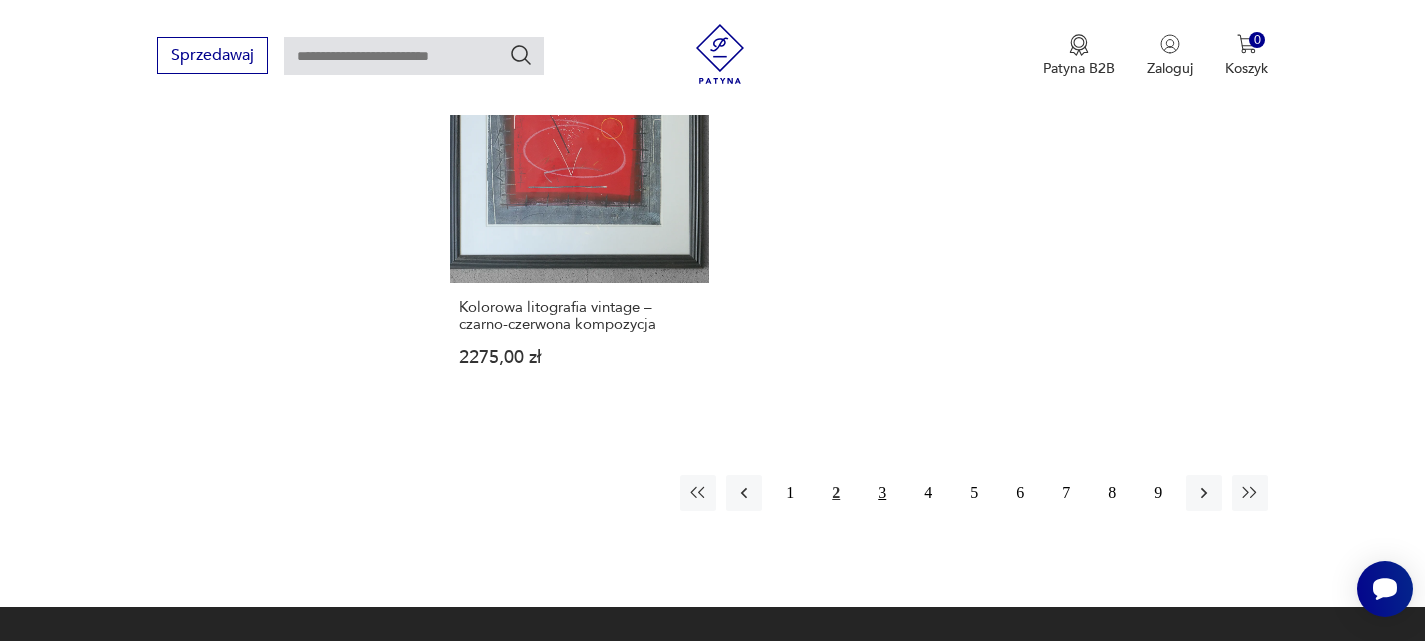 click on "3" at bounding box center [882, 493] 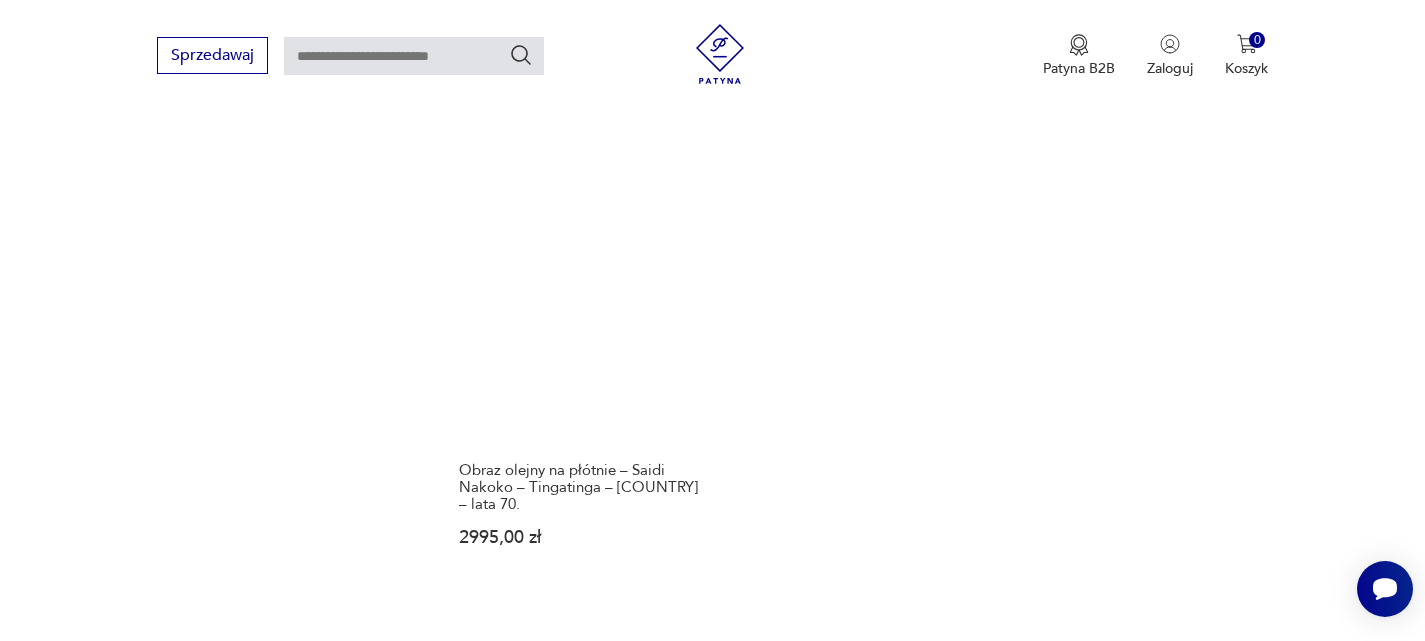 scroll, scrollTop: 3172, scrollLeft: 0, axis: vertical 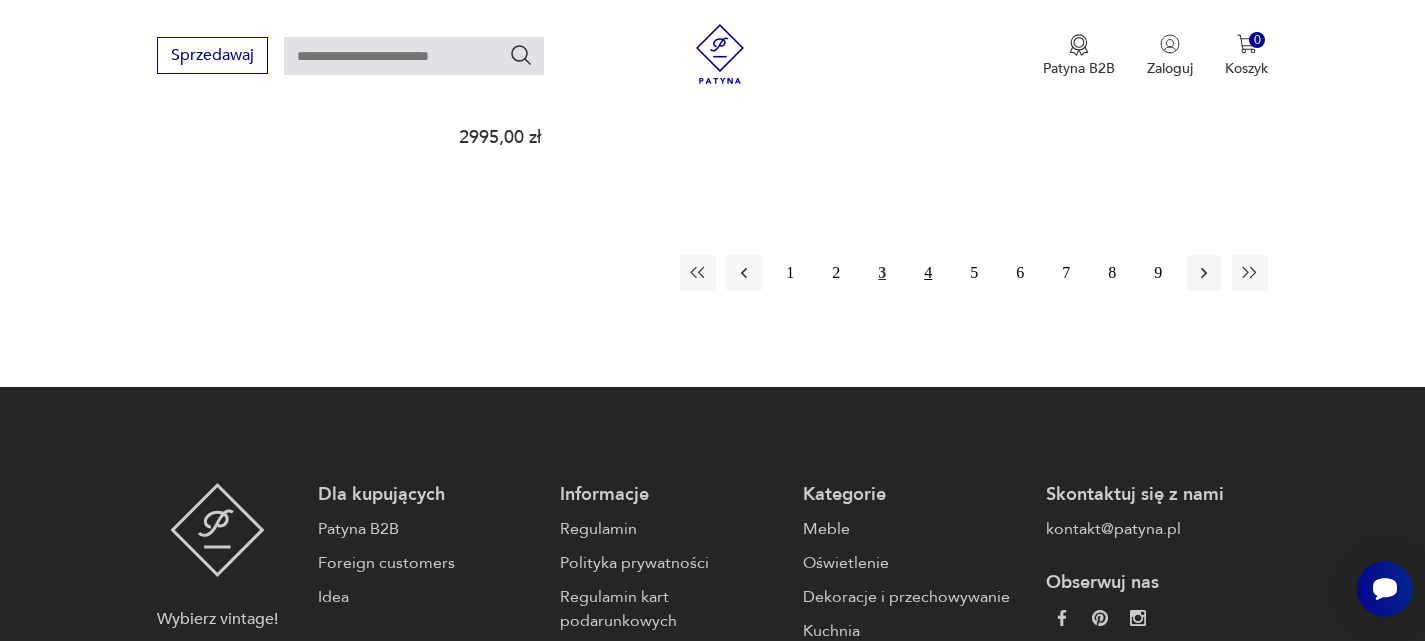 click on "4" at bounding box center [928, 273] 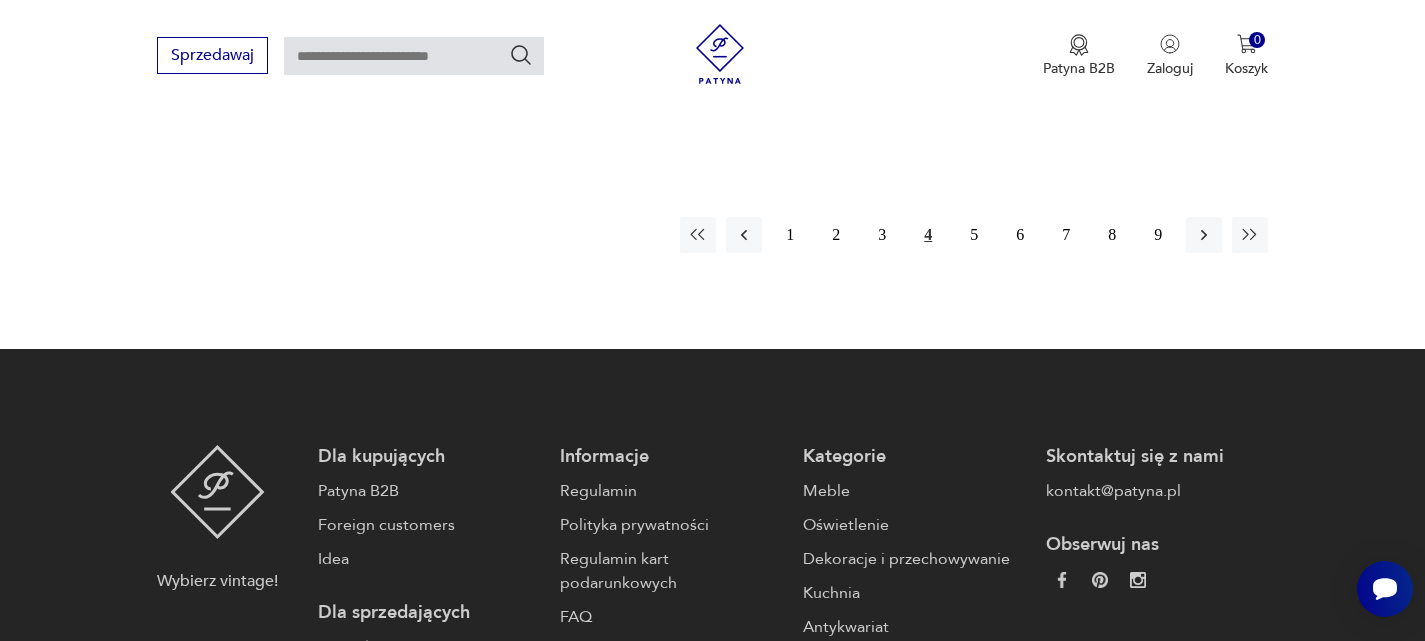 scroll, scrollTop: 3272, scrollLeft: 0, axis: vertical 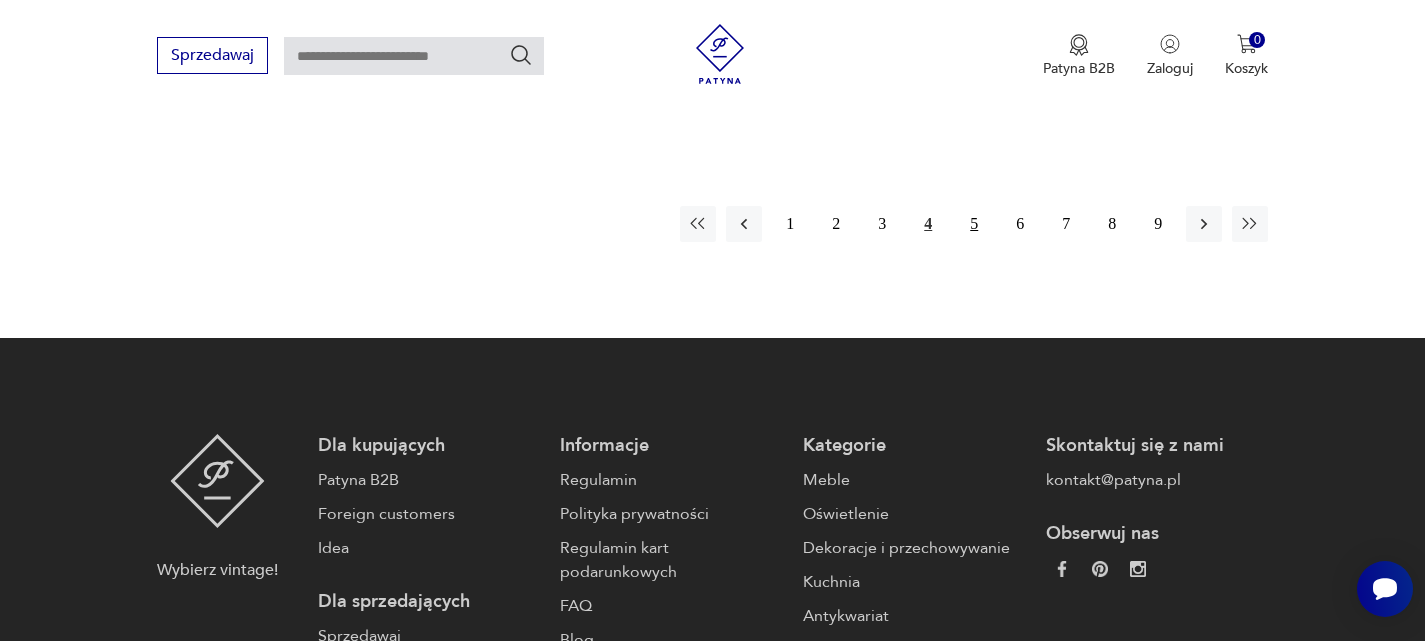 click on "5" at bounding box center [974, 224] 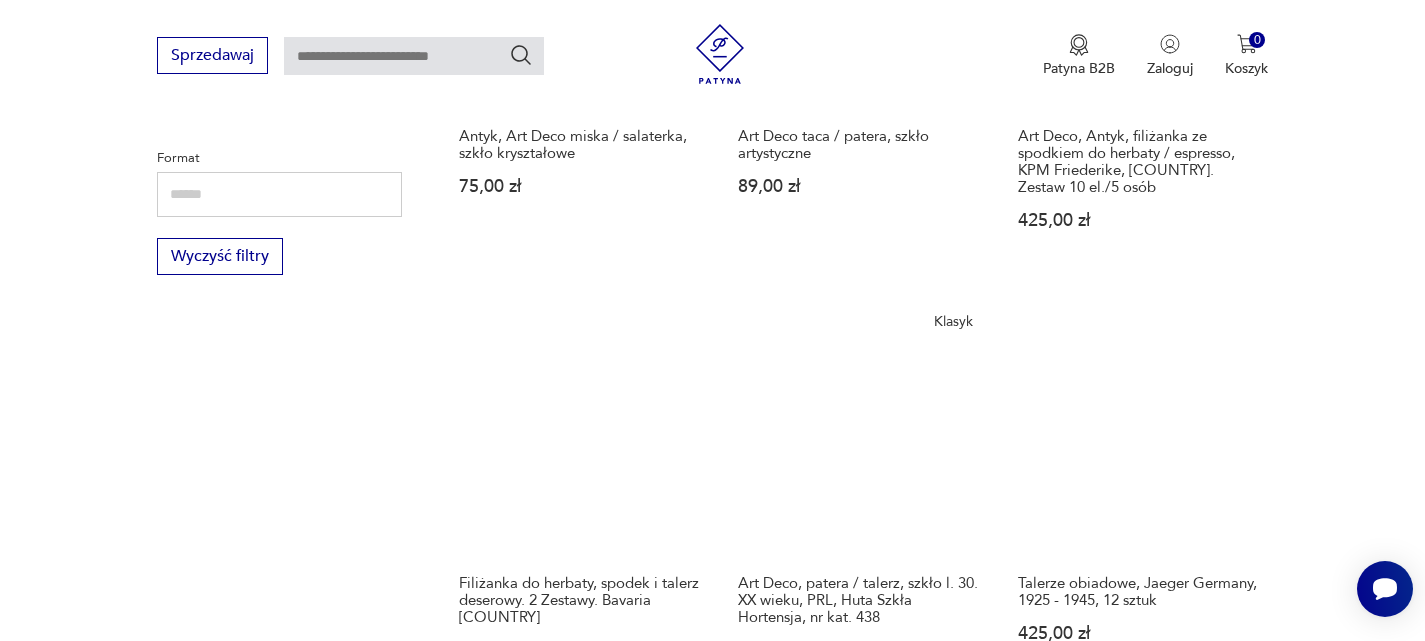 scroll, scrollTop: 1872, scrollLeft: 0, axis: vertical 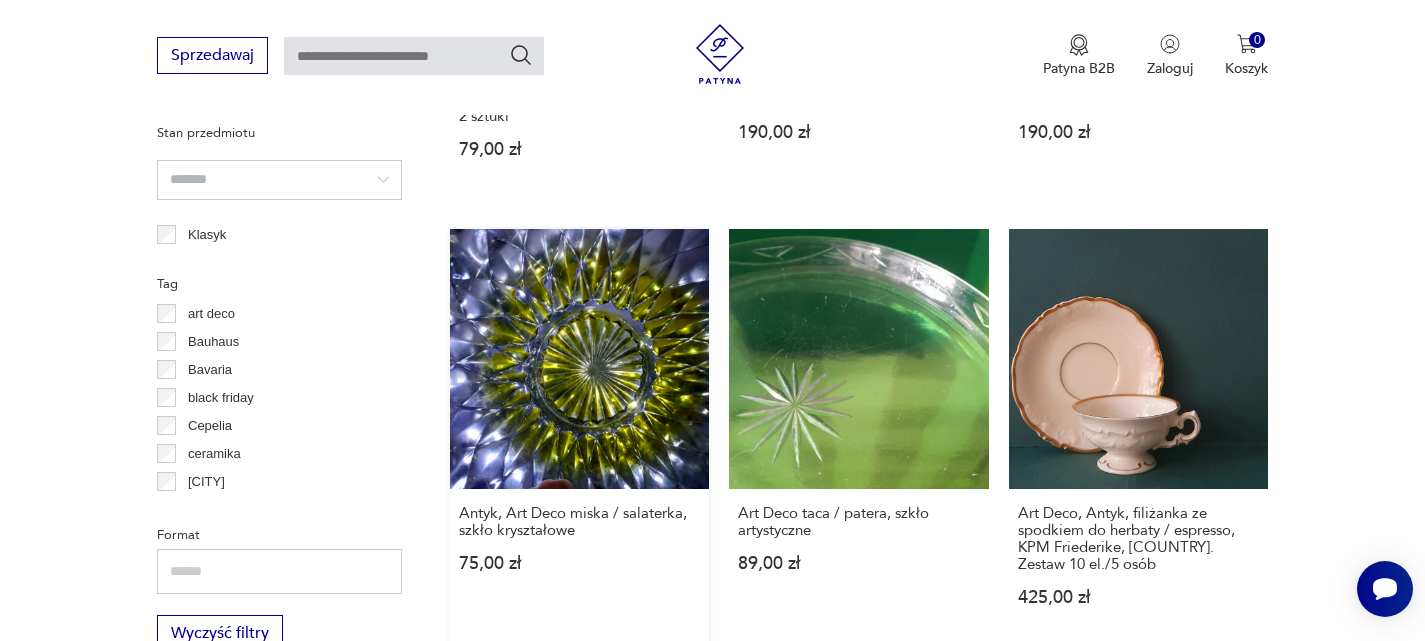 click on "Antyk, Art Deco miska / salaterka, szkło kryształowe 75,00 zł" at bounding box center (580, 437) 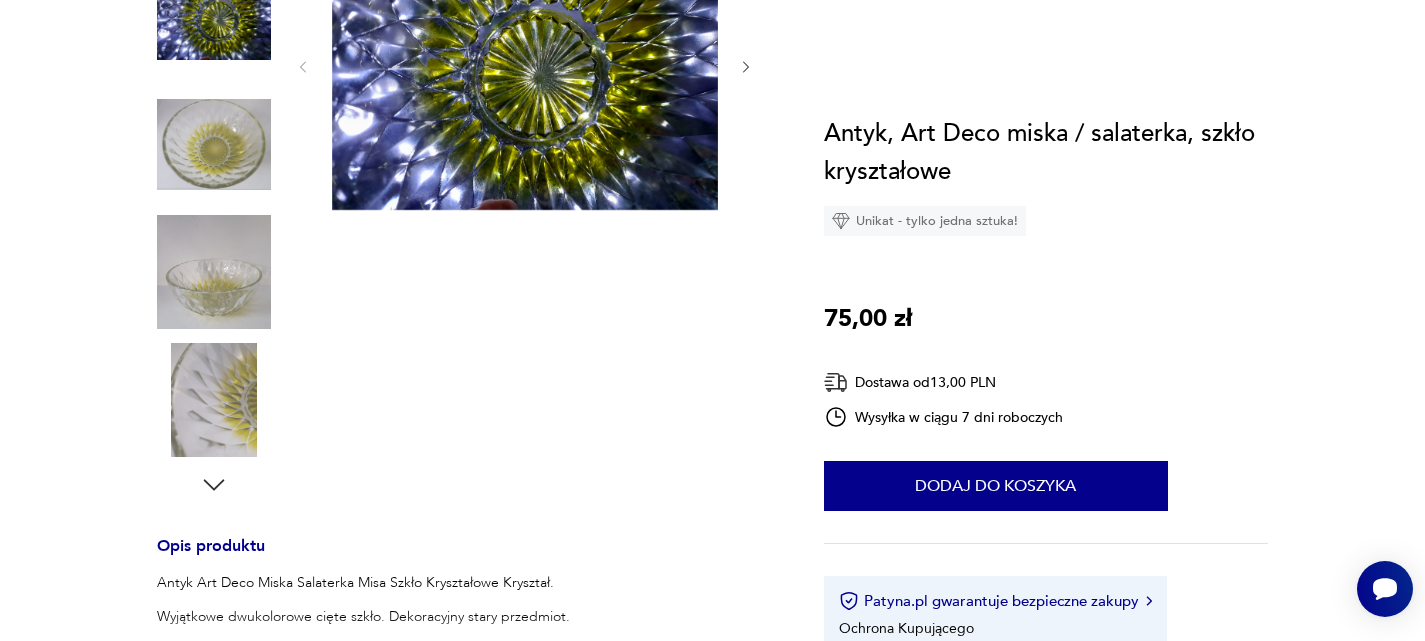 scroll, scrollTop: 0, scrollLeft: 0, axis: both 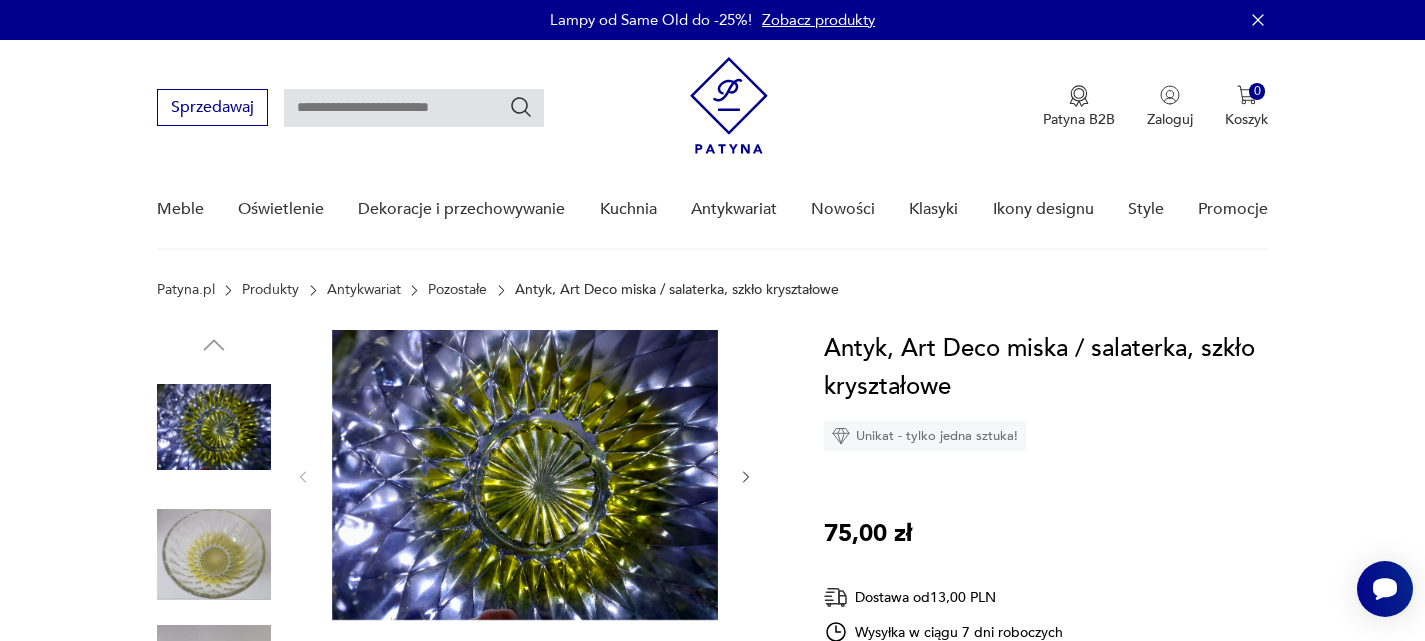 click at bounding box center (214, 555) 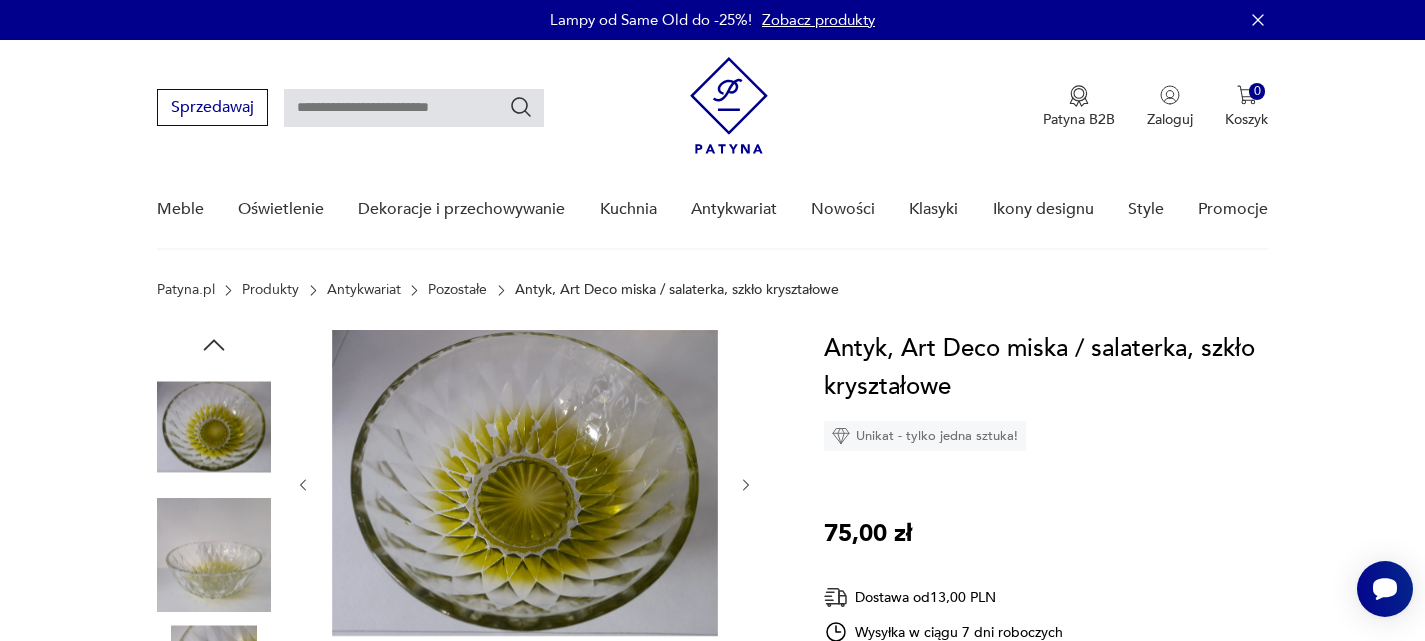 scroll, scrollTop: 200, scrollLeft: 0, axis: vertical 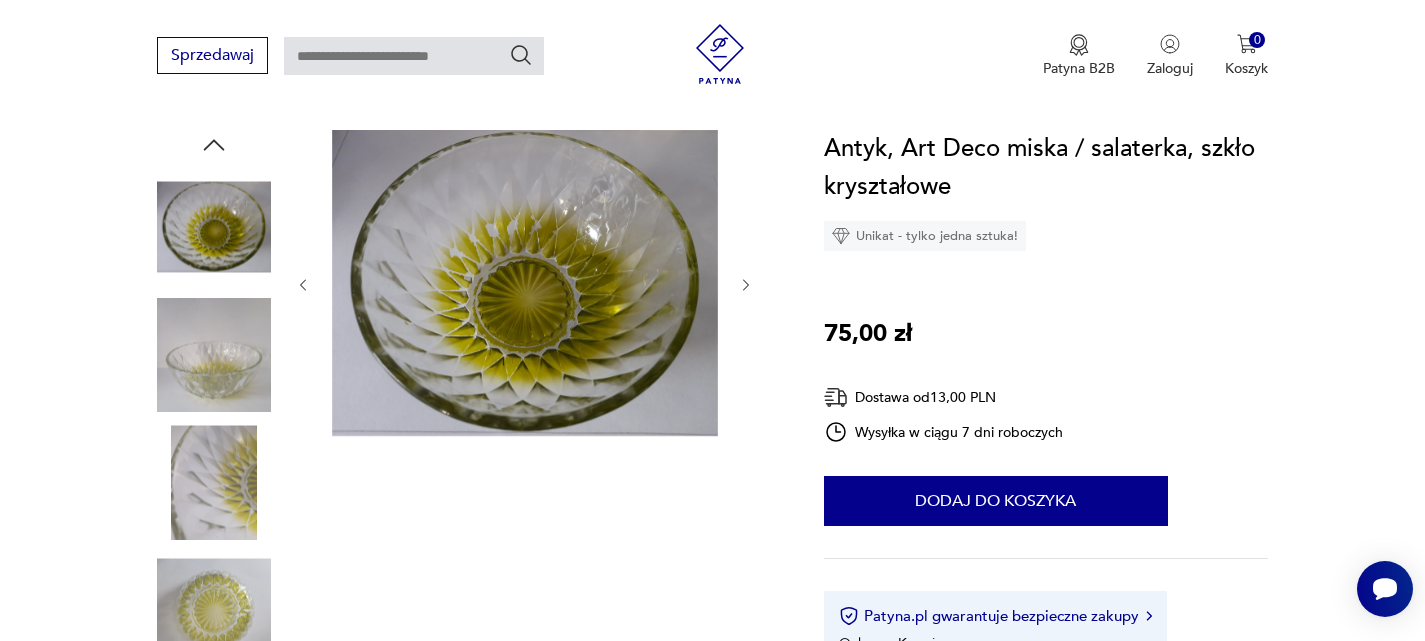 click at bounding box center (0, 0) 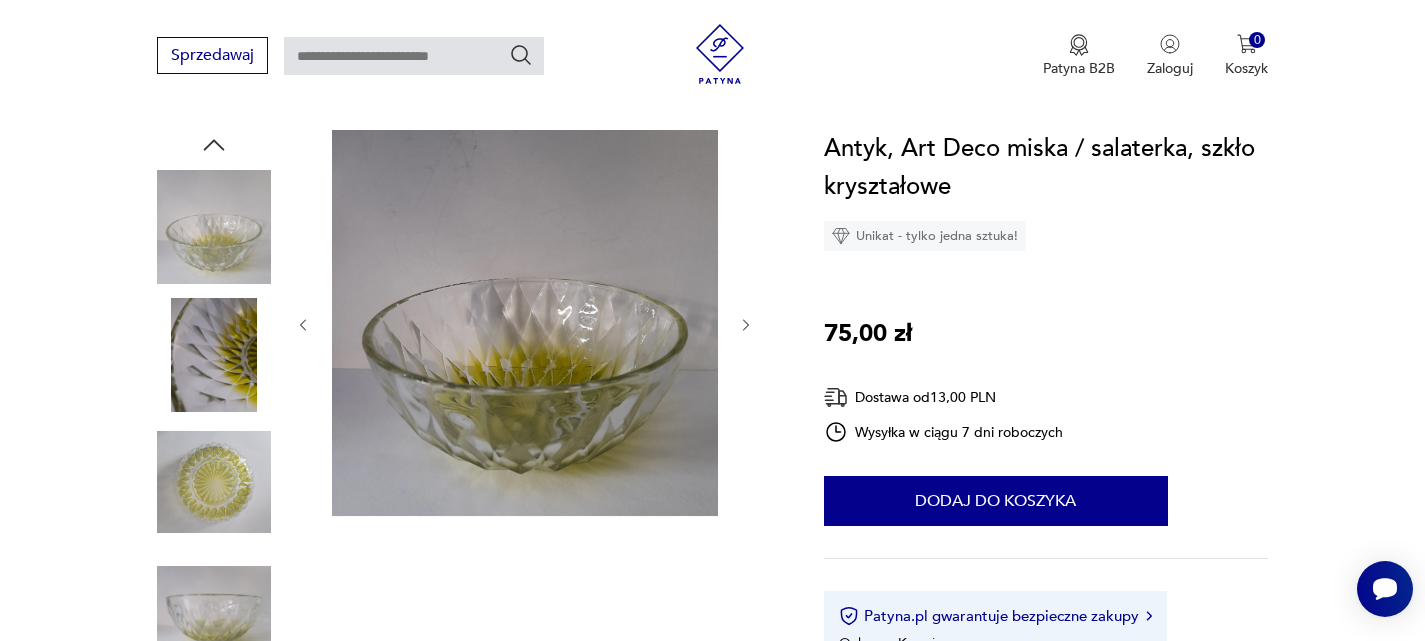 click at bounding box center [0, 0] 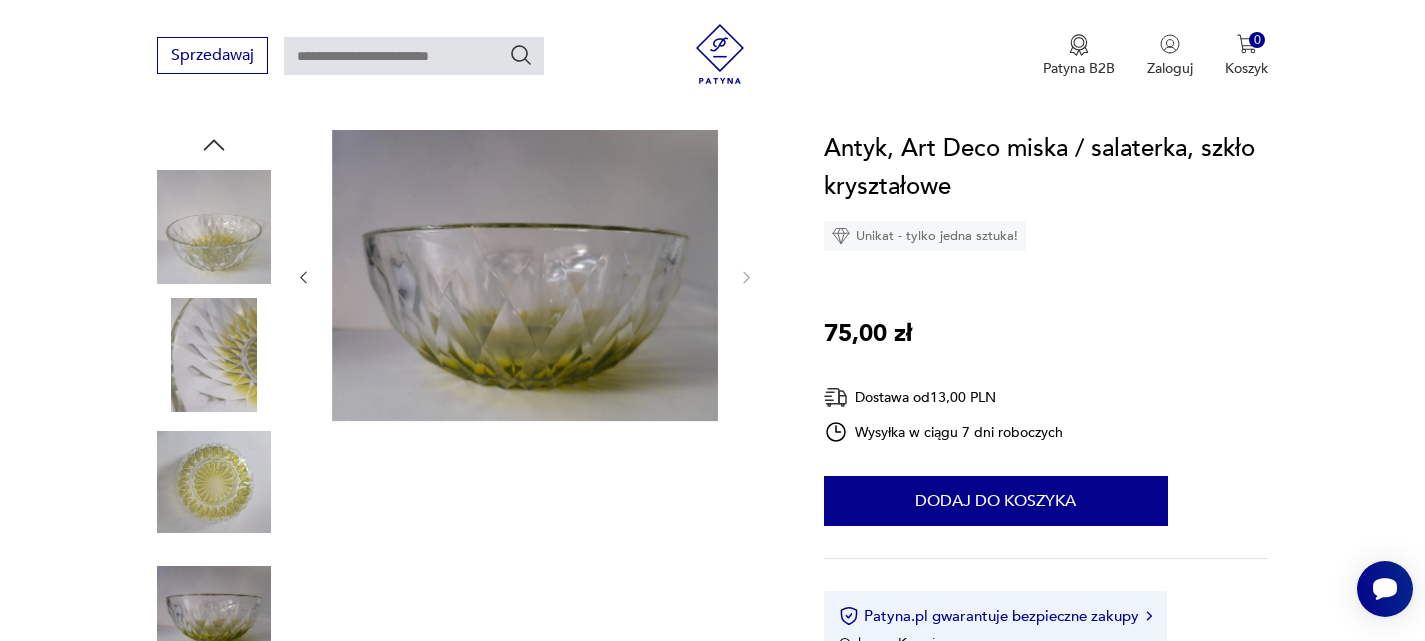 scroll, scrollTop: 0, scrollLeft: 0, axis: both 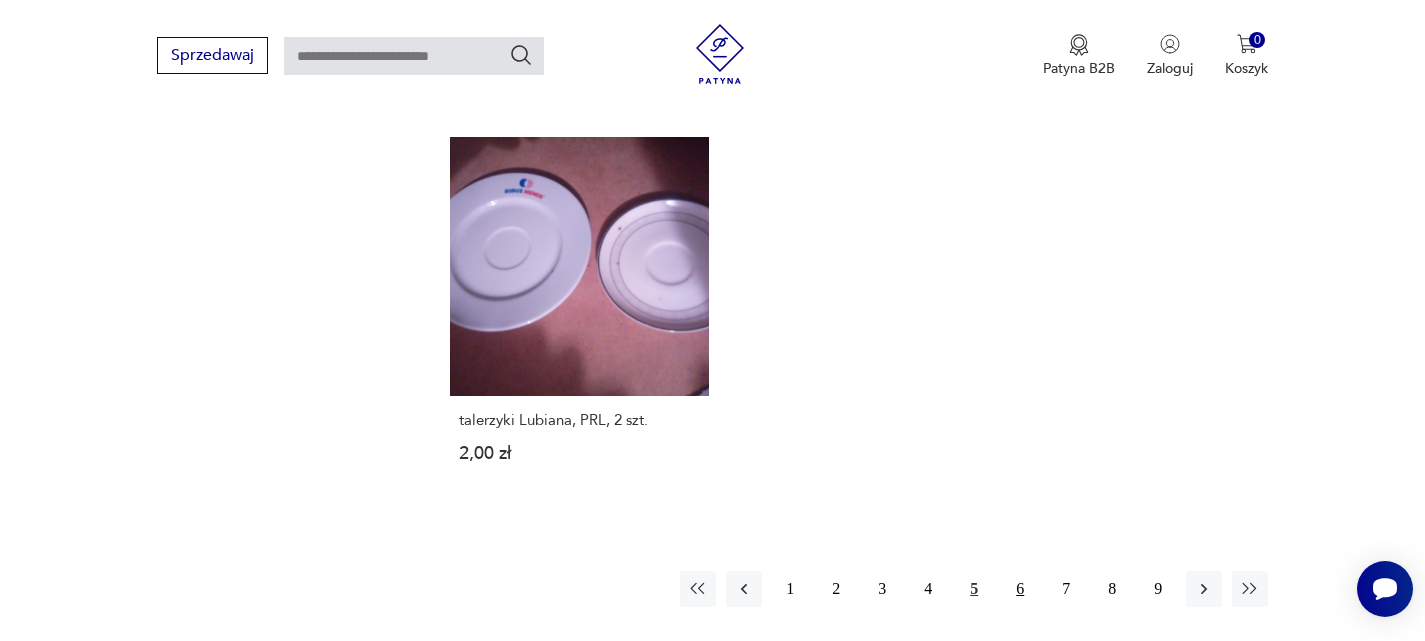 click on "6" at bounding box center (1020, 589) 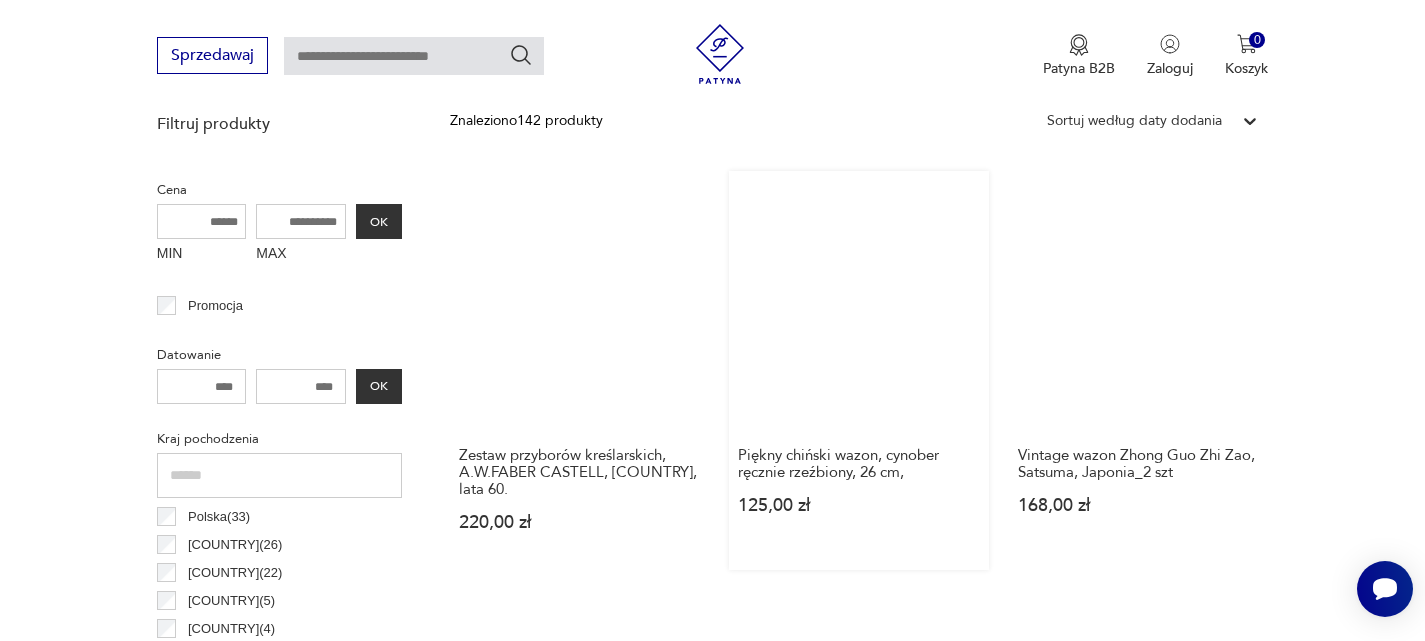 scroll, scrollTop: 672, scrollLeft: 0, axis: vertical 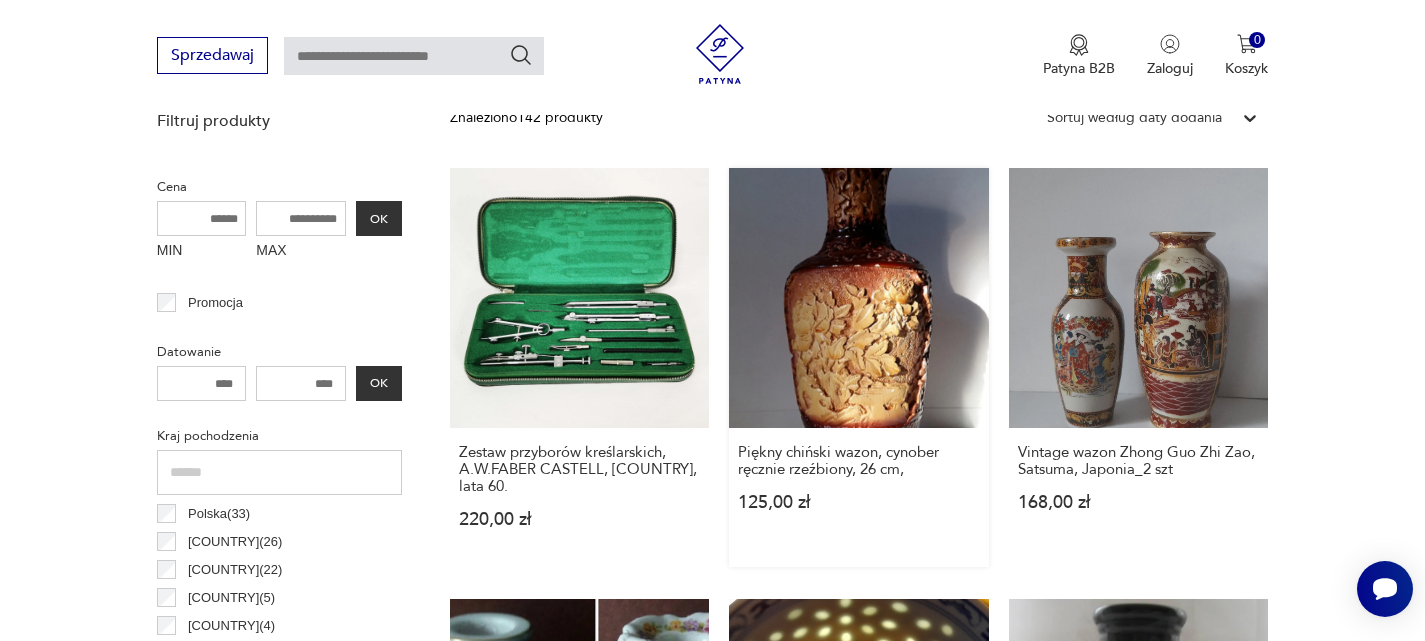 click on "Piękny chiński wazon, cynober ręcznie rzeźbiony, 26 cm, 125,00 zł" at bounding box center [859, 367] 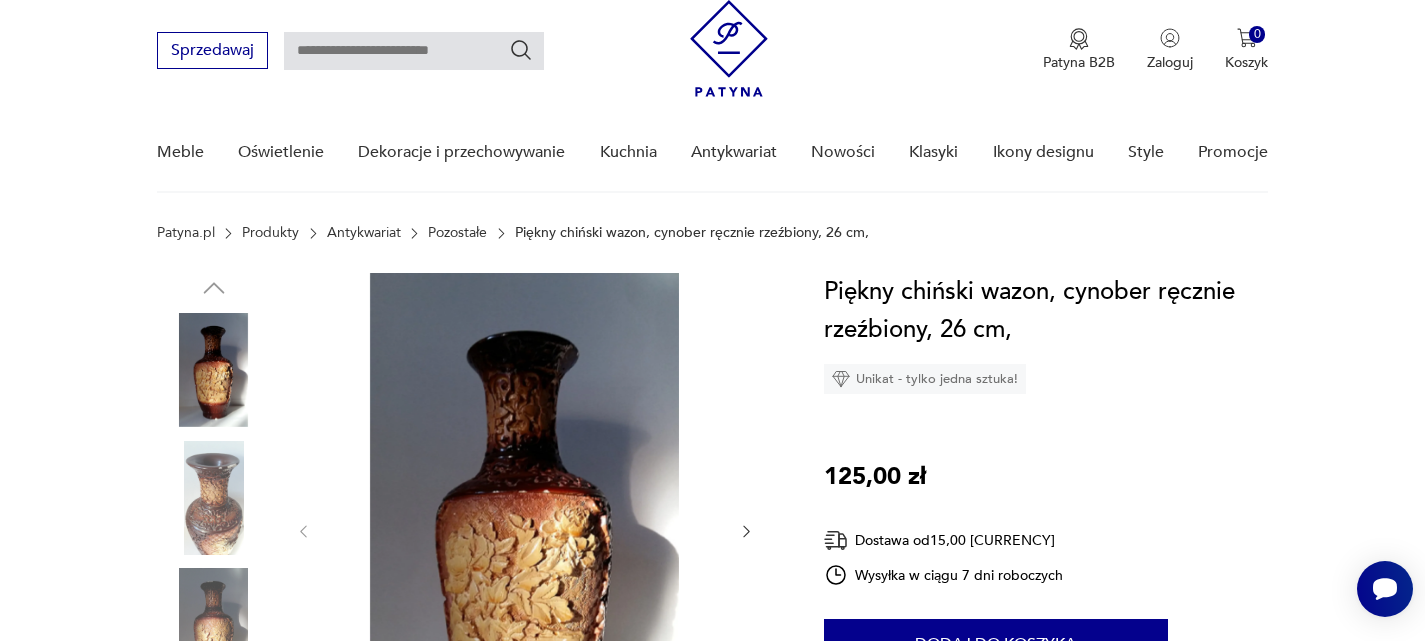 scroll, scrollTop: 300, scrollLeft: 0, axis: vertical 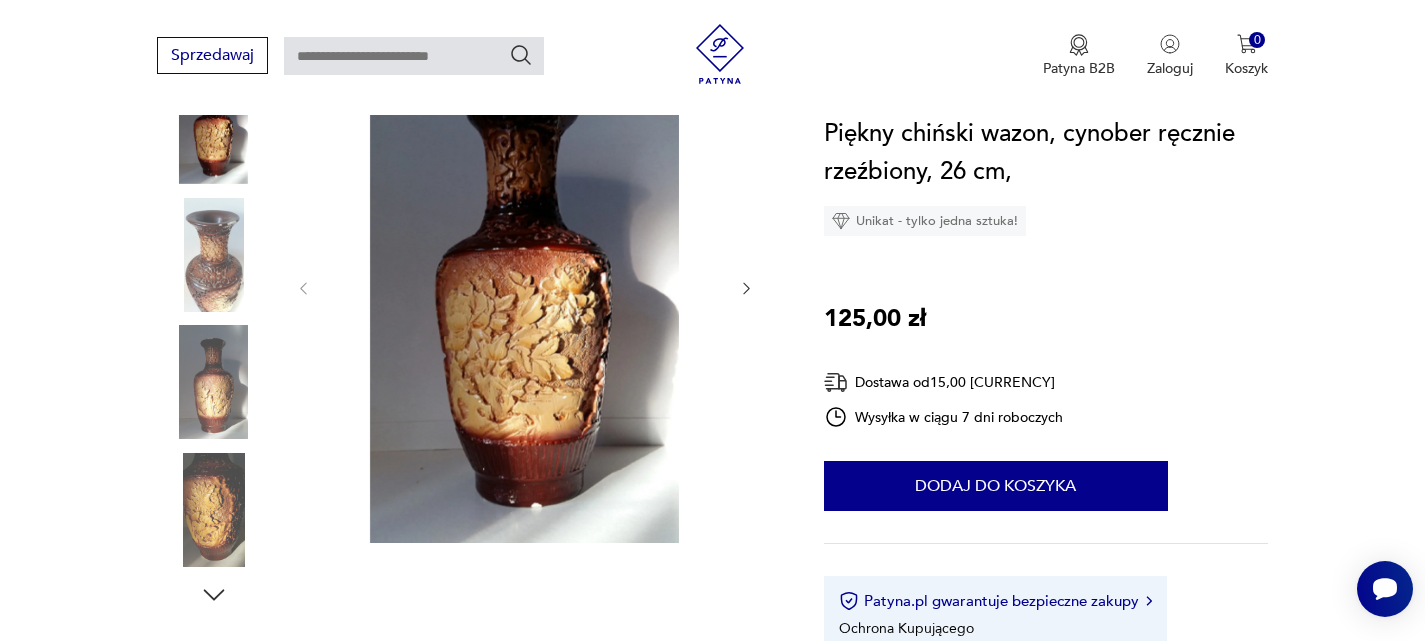 click at bounding box center [525, 286] 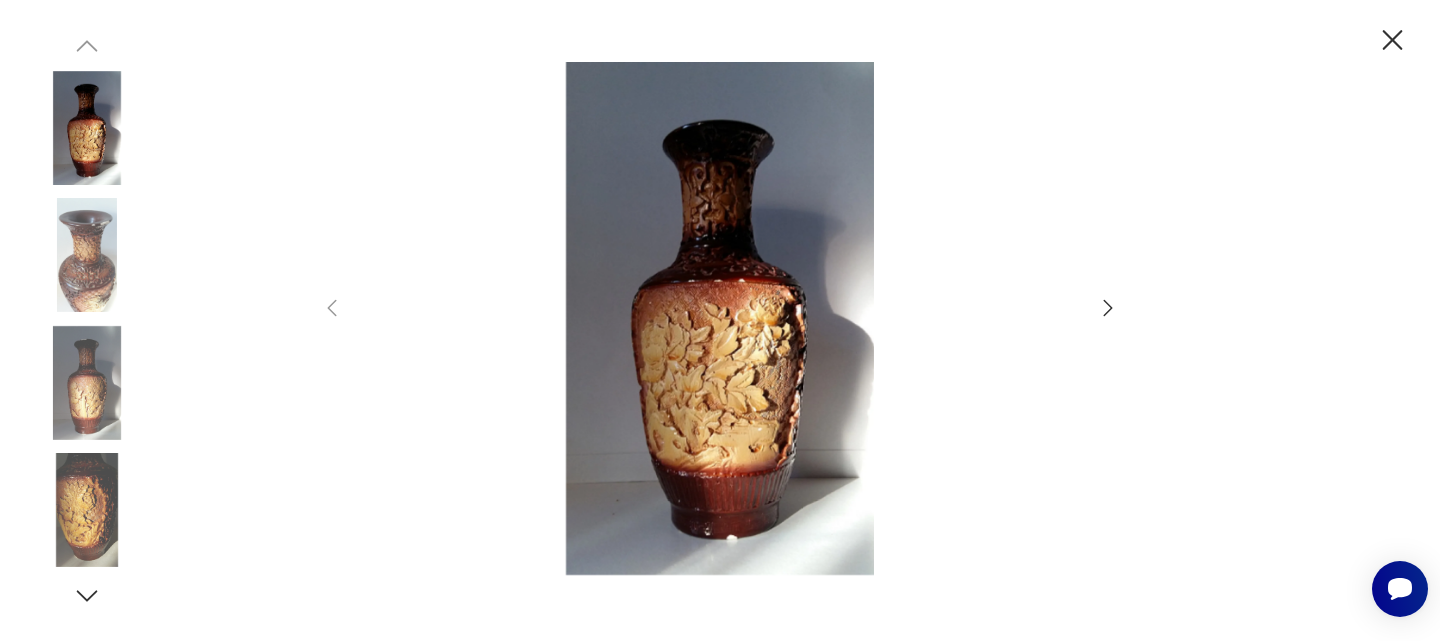 click at bounding box center [87, 255] 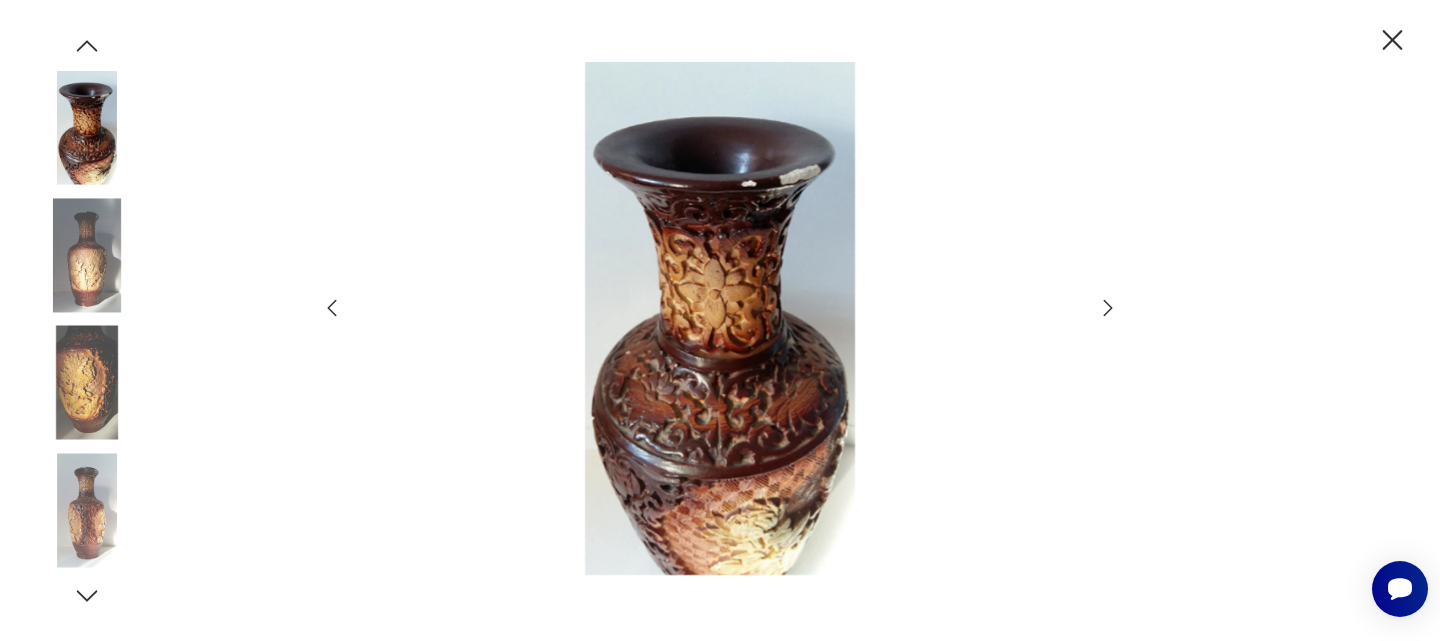 click at bounding box center [87, 0] 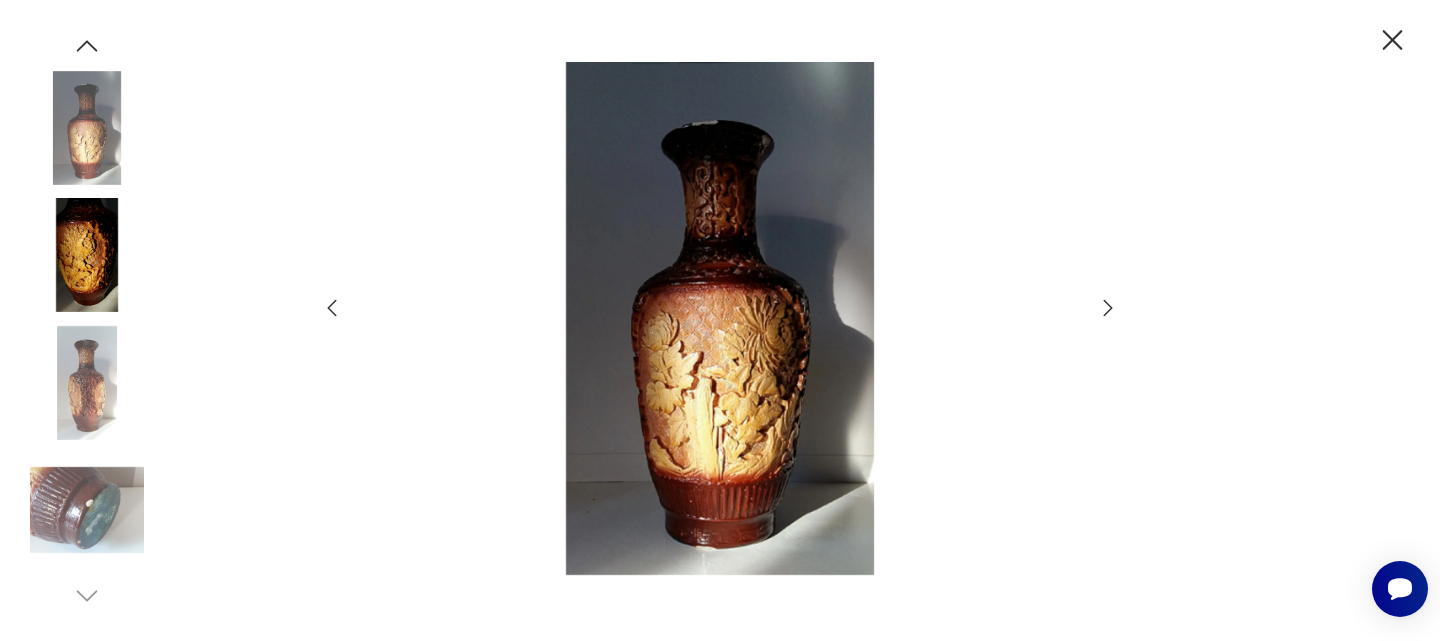click at bounding box center (1393, 40) 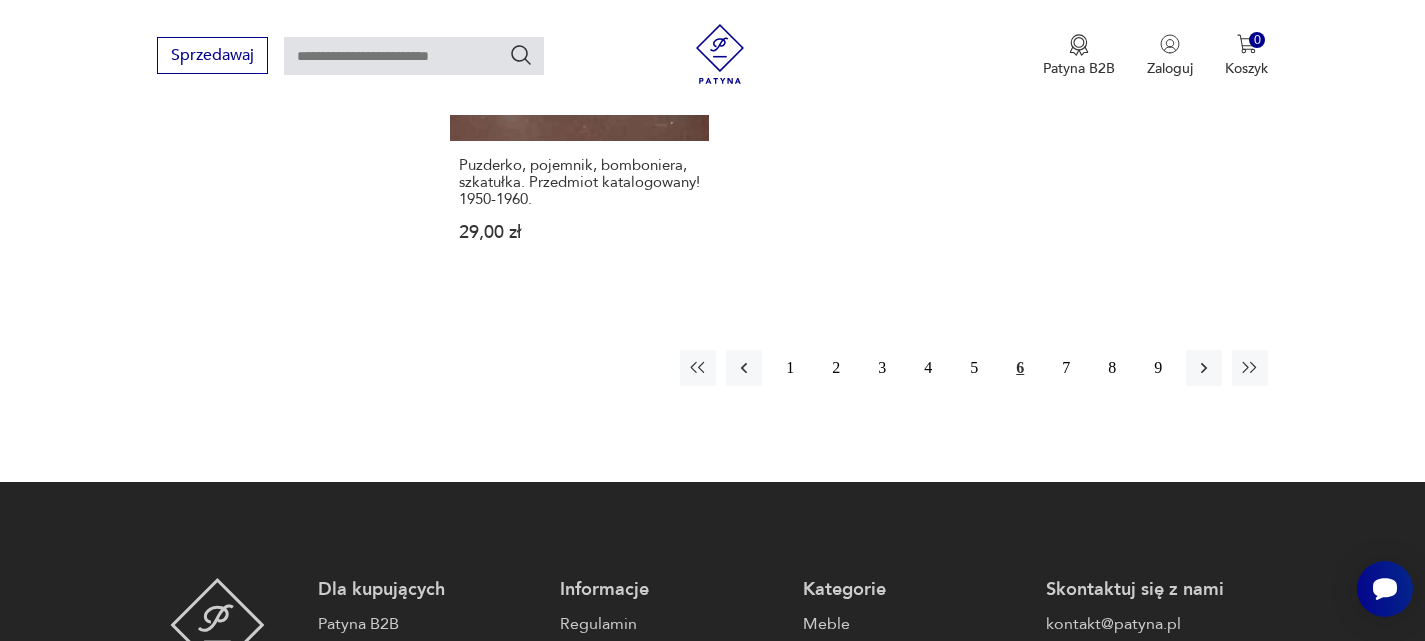 scroll, scrollTop: 3372, scrollLeft: 0, axis: vertical 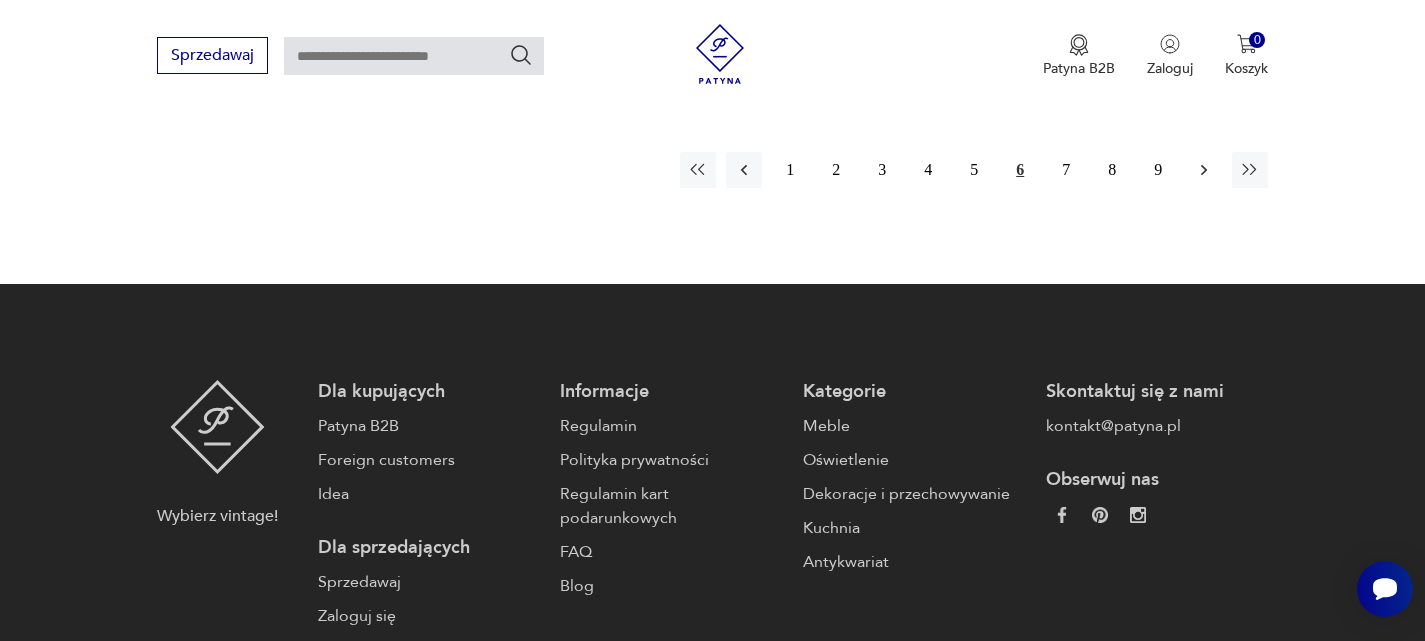 click at bounding box center (1204, 170) 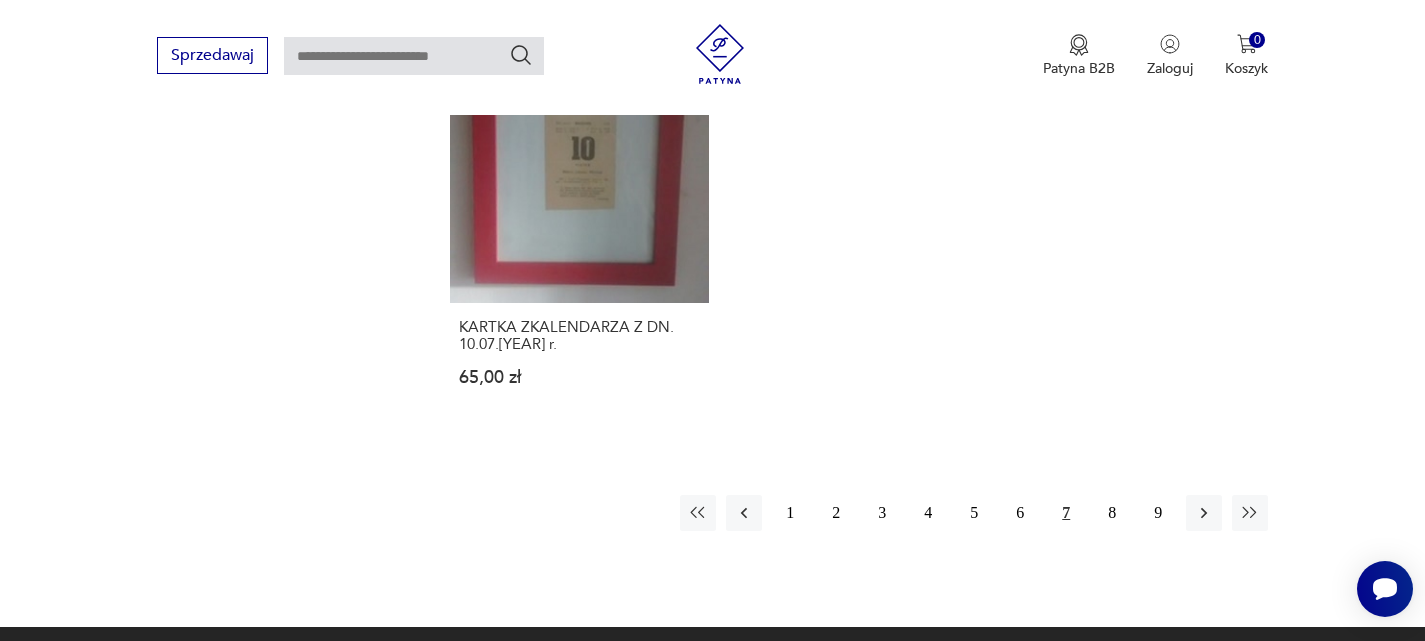 scroll, scrollTop: 2872, scrollLeft: 0, axis: vertical 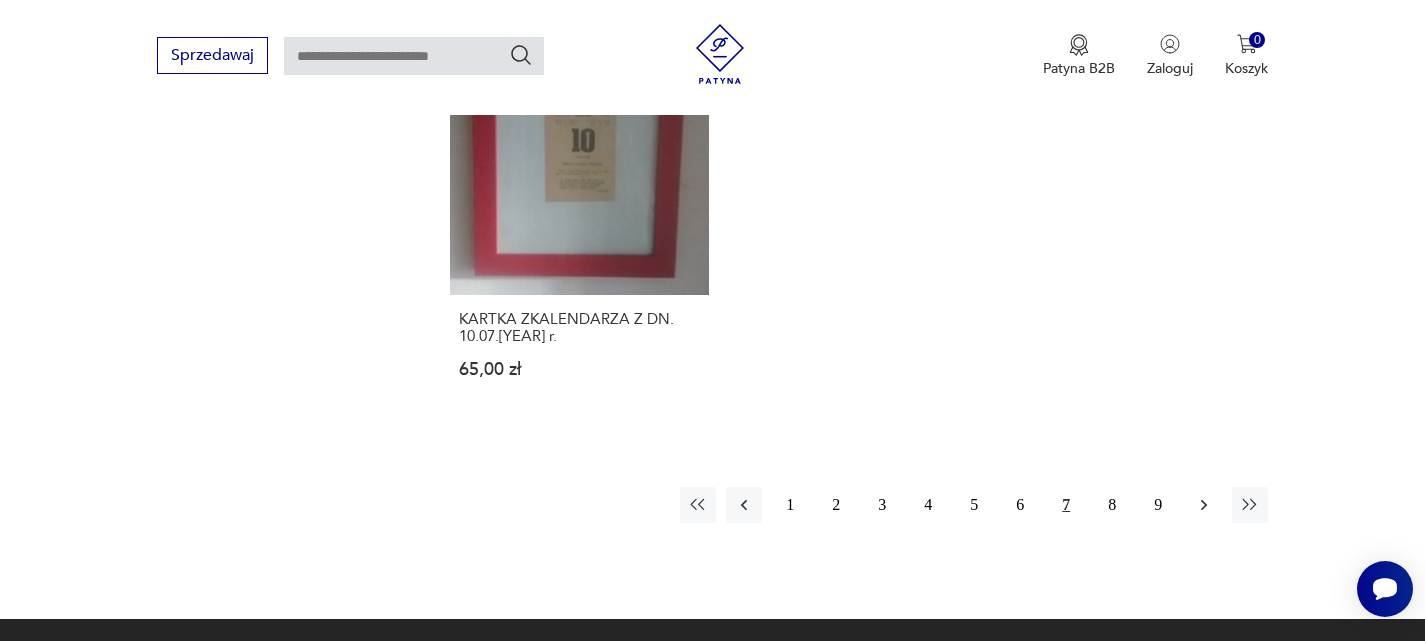 click at bounding box center (1204, 505) 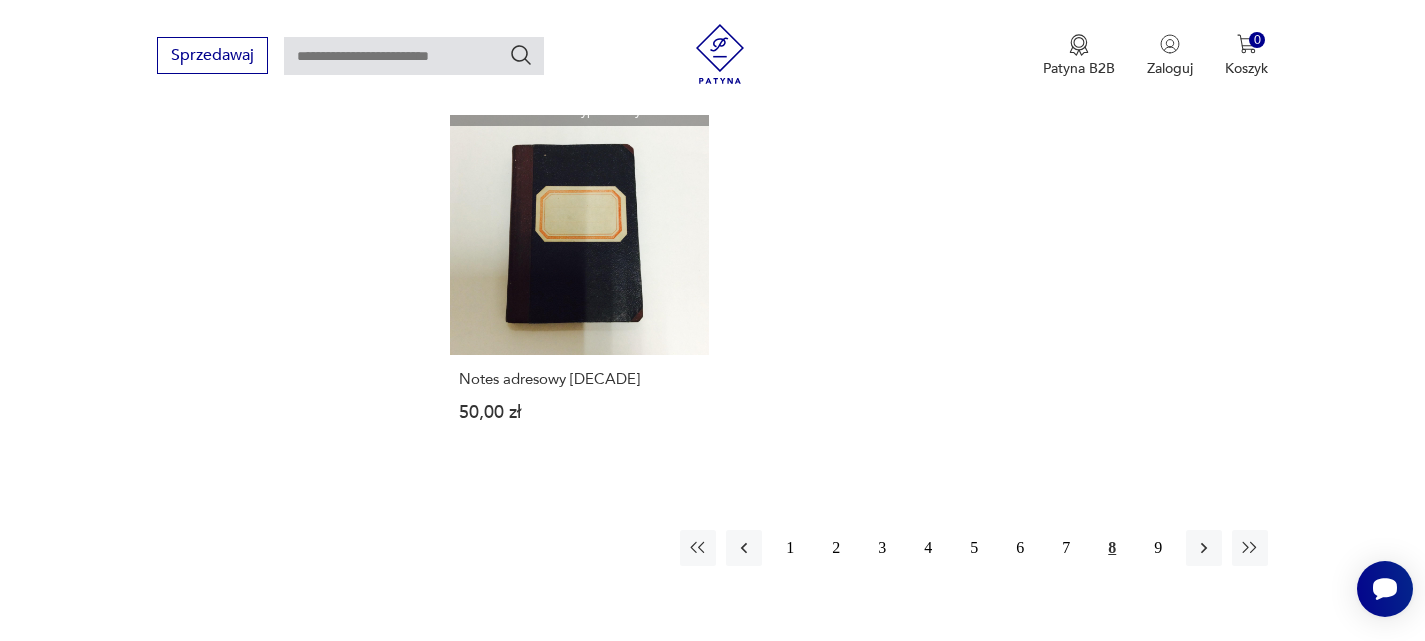 scroll, scrollTop: 2872, scrollLeft: 0, axis: vertical 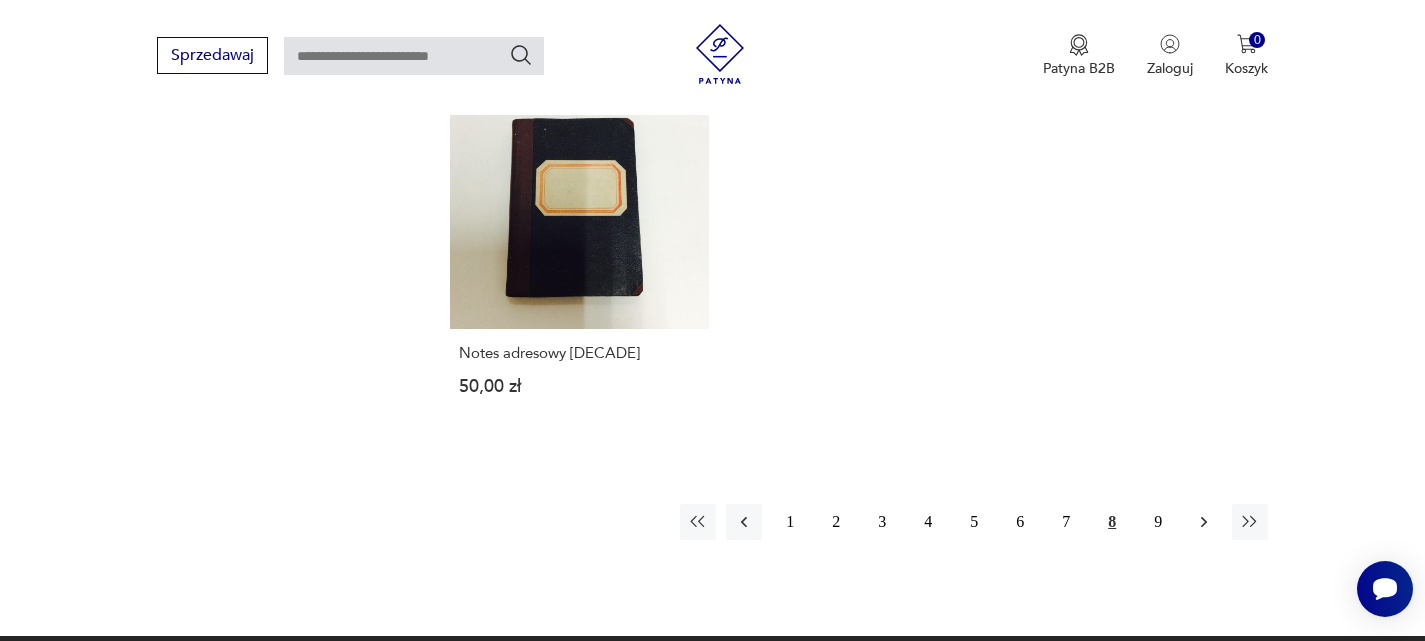 click at bounding box center [1204, 522] 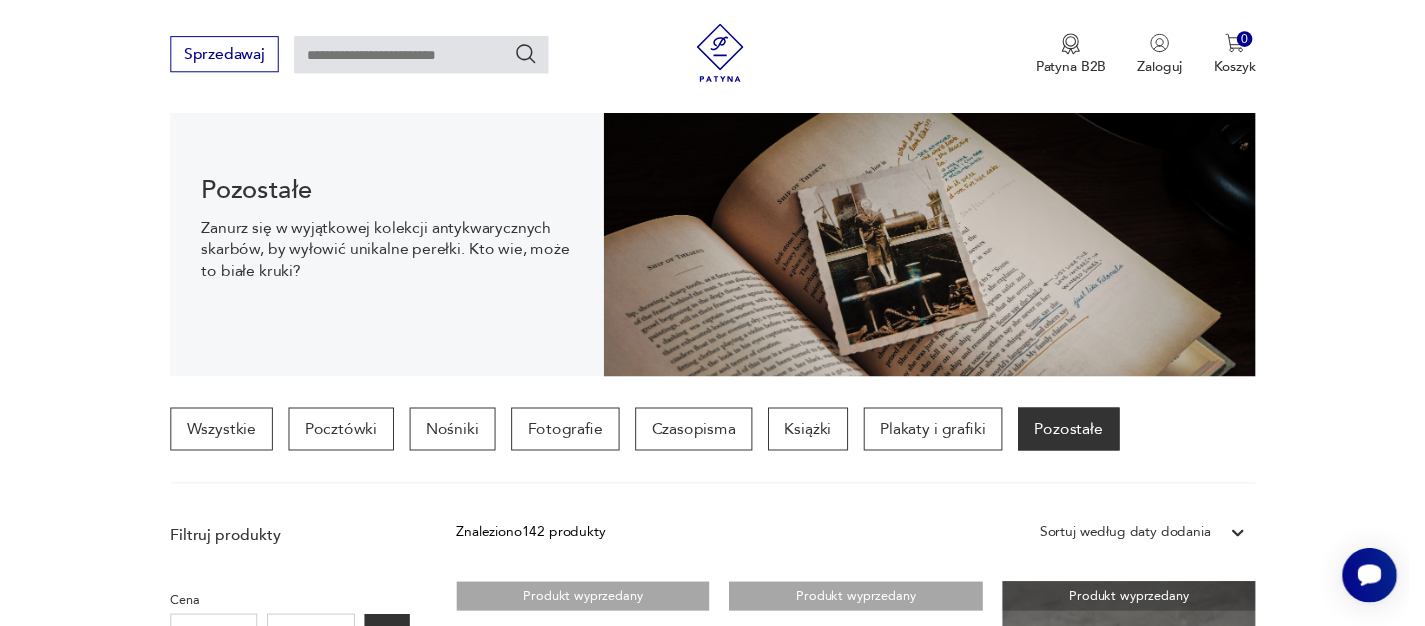 scroll, scrollTop: 0, scrollLeft: 0, axis: both 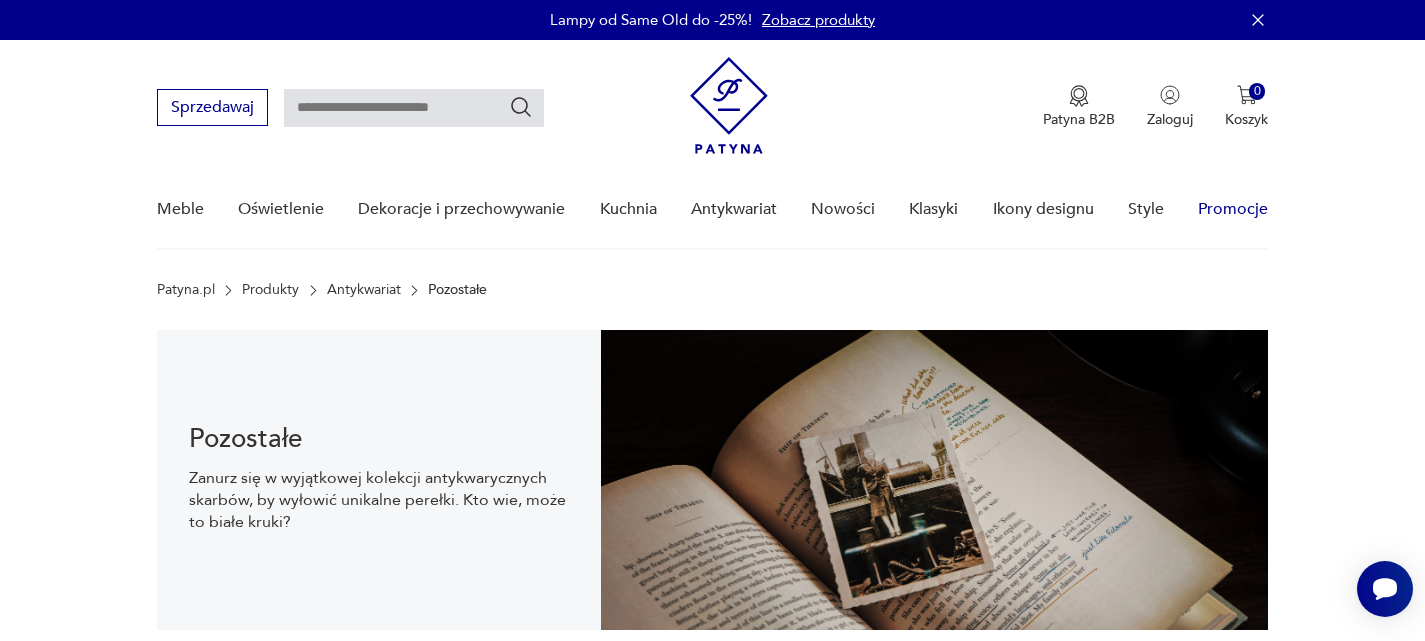 click on "Promocje" at bounding box center (1233, 209) 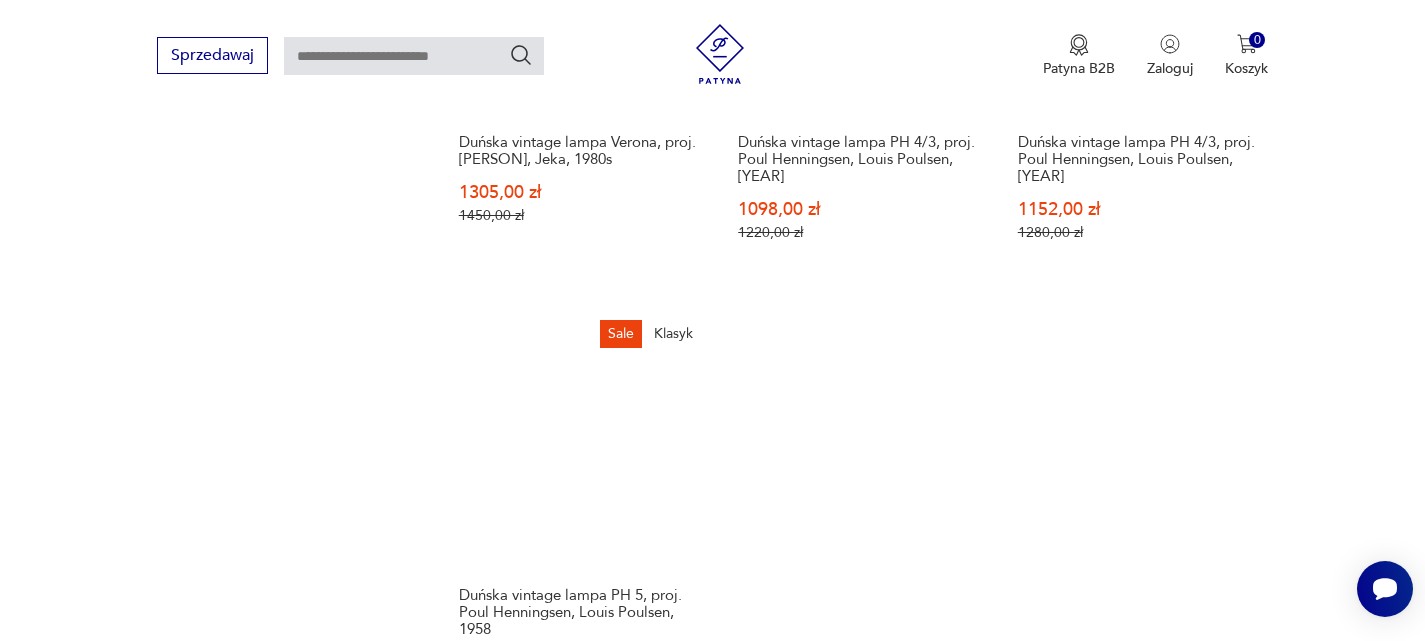 scroll, scrollTop: 2873, scrollLeft: 0, axis: vertical 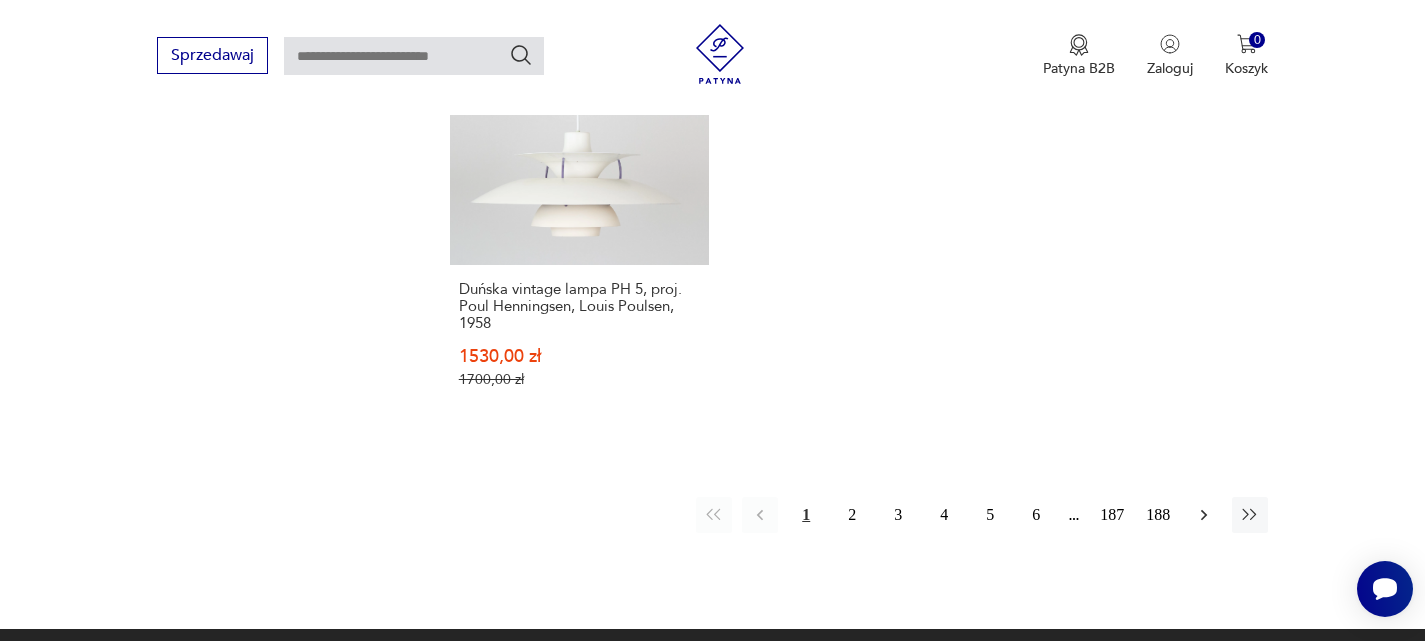 click at bounding box center [1204, 515] 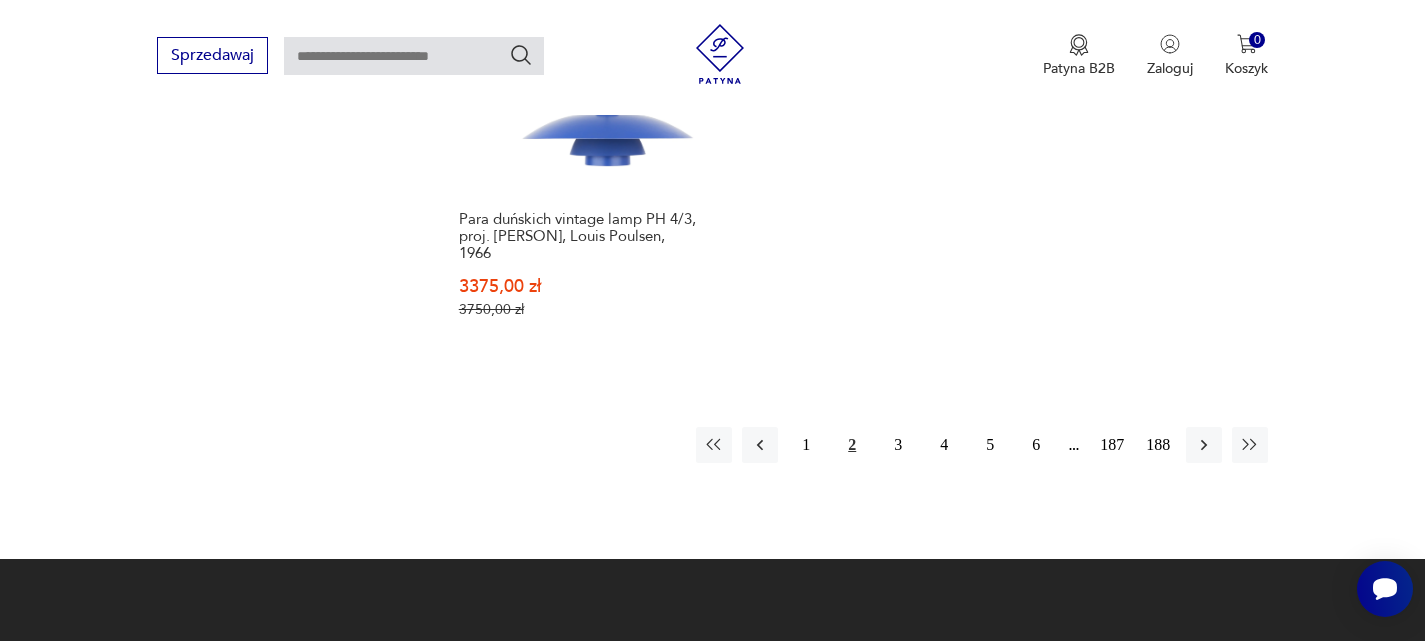 scroll, scrollTop: 3160, scrollLeft: 0, axis: vertical 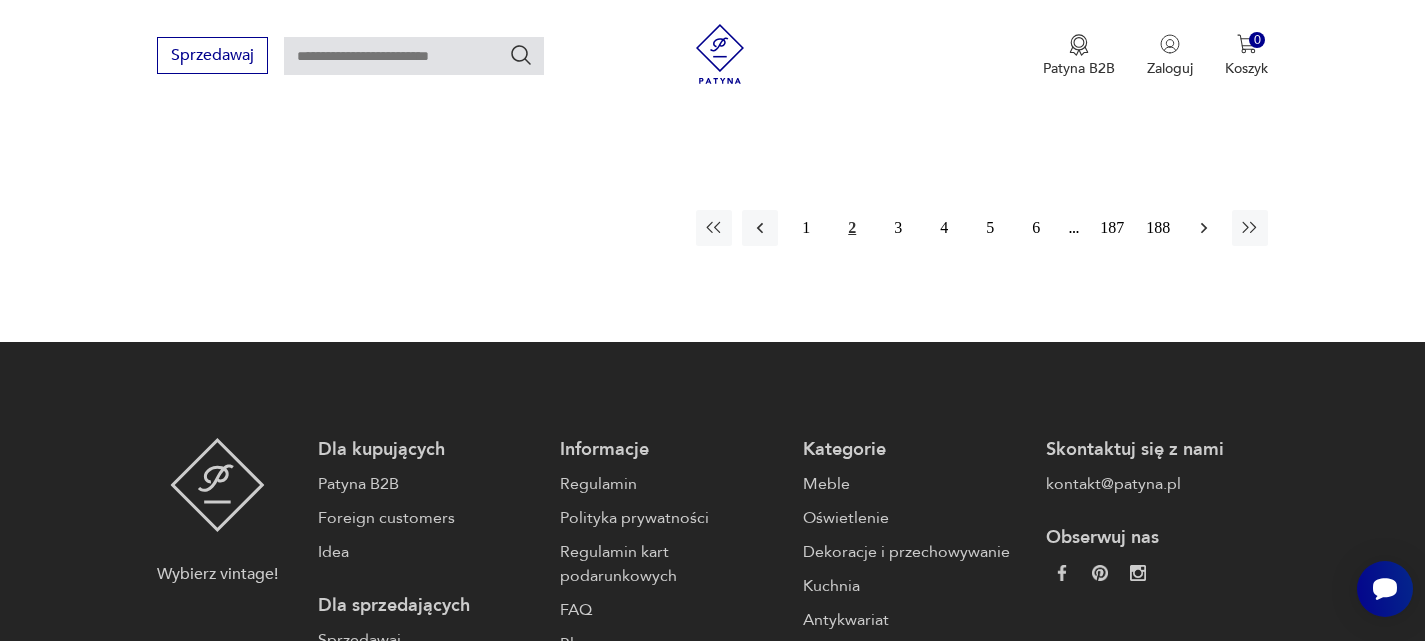 click at bounding box center (1204, 228) 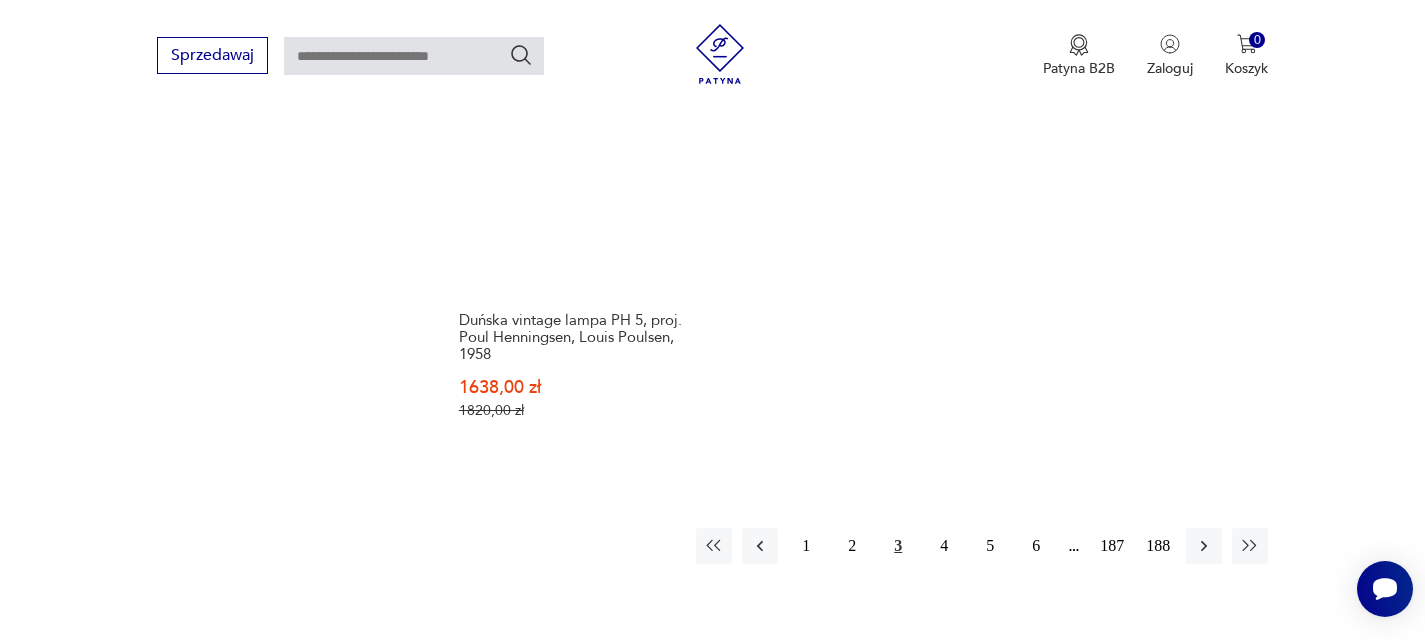 scroll, scrollTop: 2860, scrollLeft: 0, axis: vertical 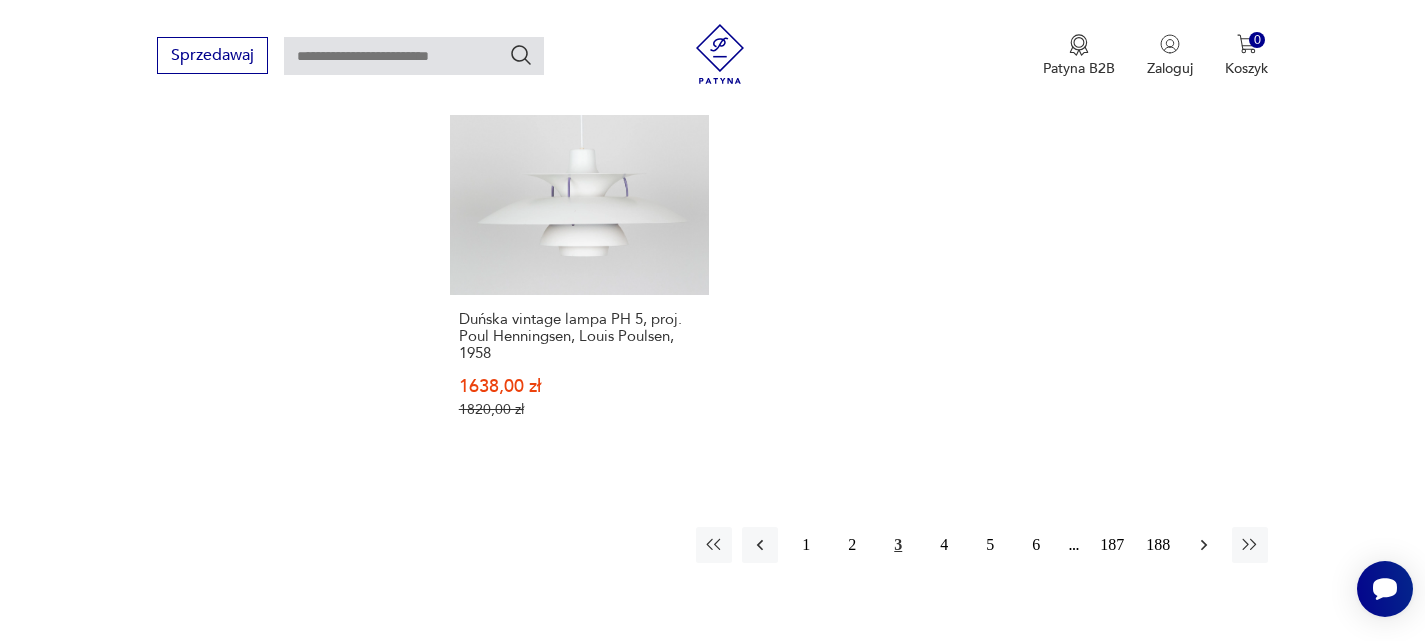 click at bounding box center [1204, 545] 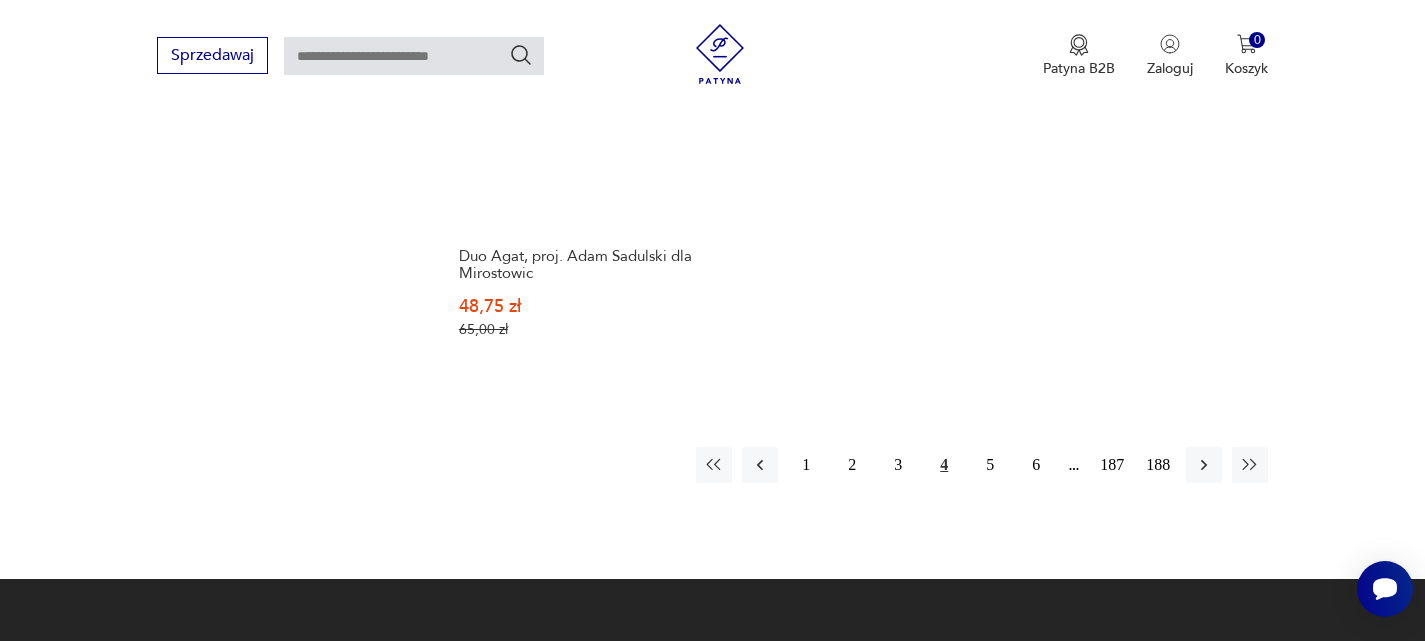 scroll, scrollTop: 2860, scrollLeft: 0, axis: vertical 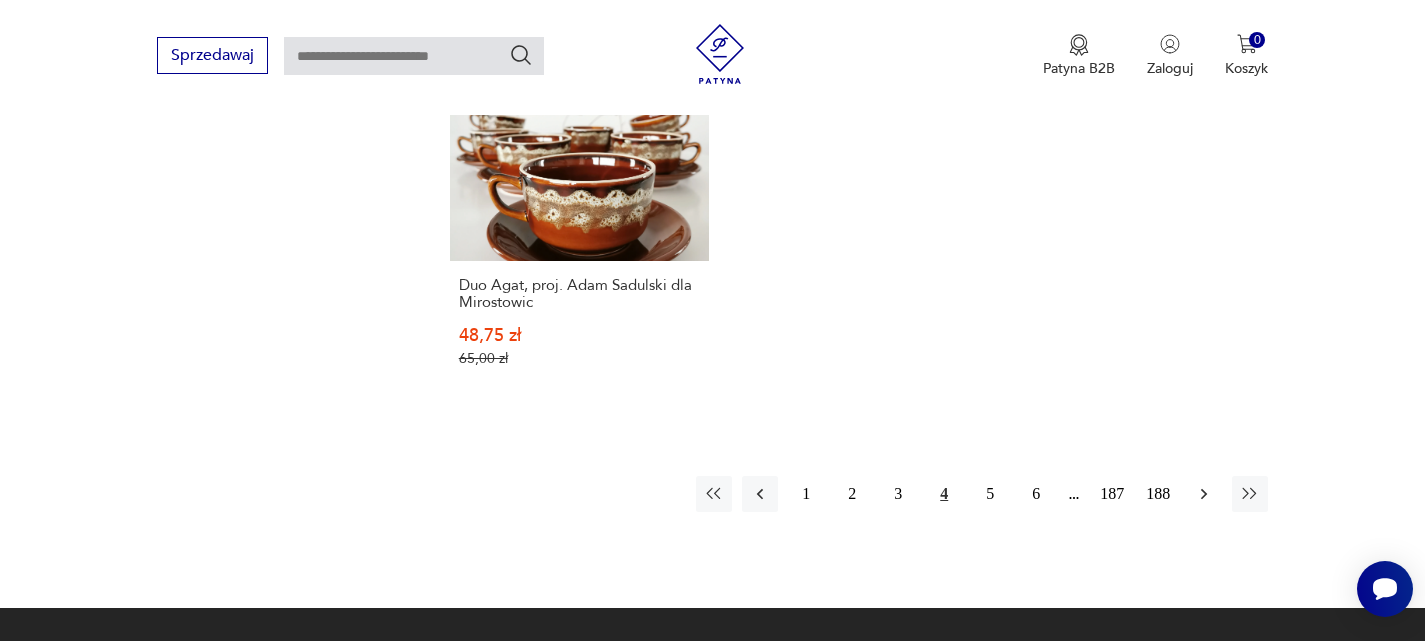 click at bounding box center (1204, 494) 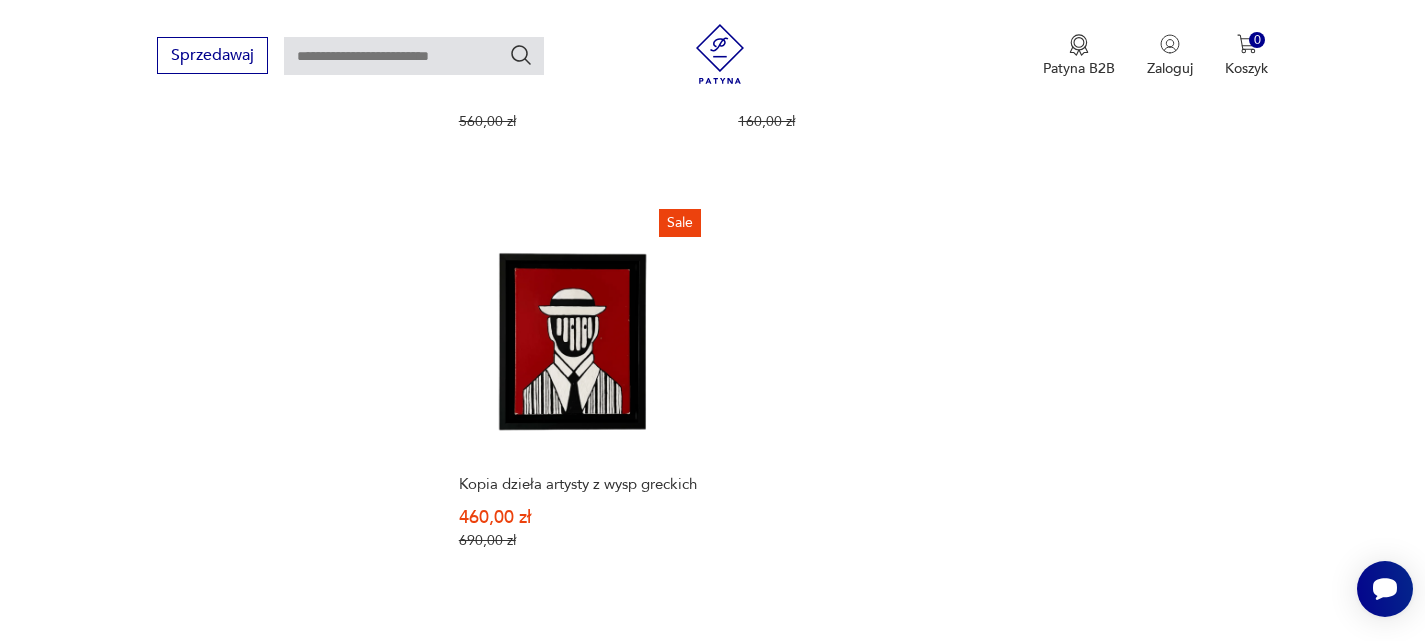 scroll, scrollTop: 2660, scrollLeft: 0, axis: vertical 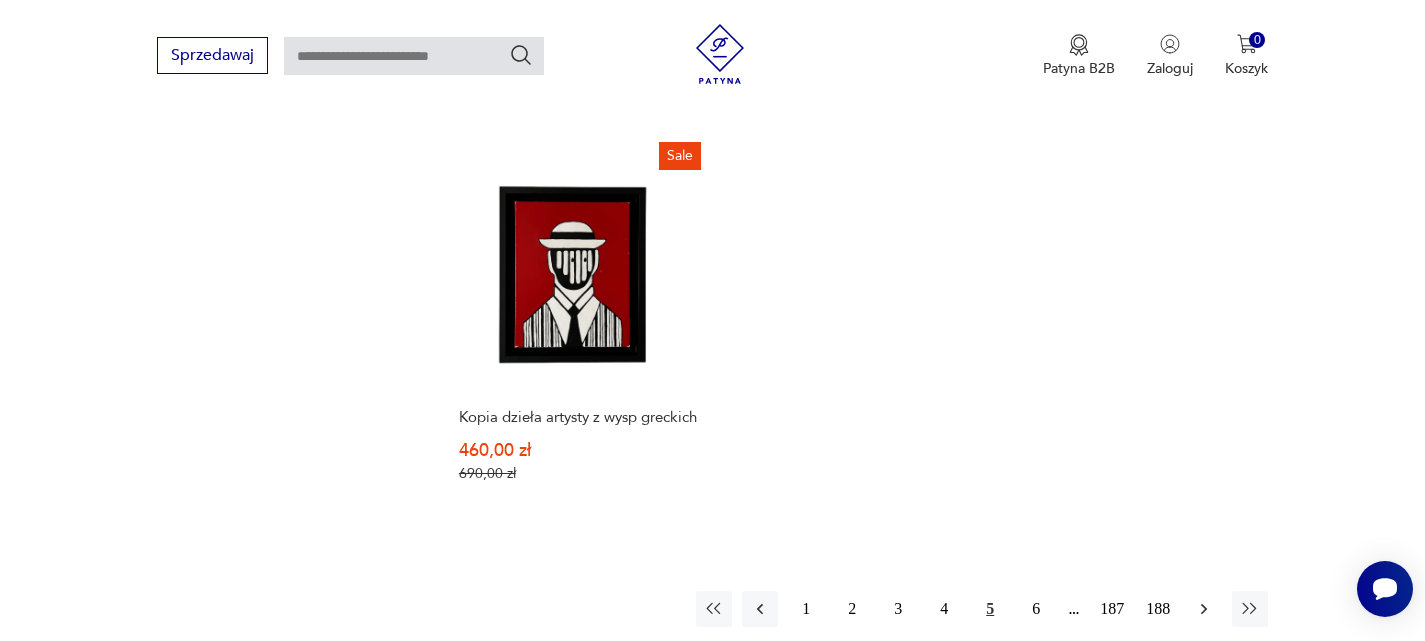 click at bounding box center [1204, 609] 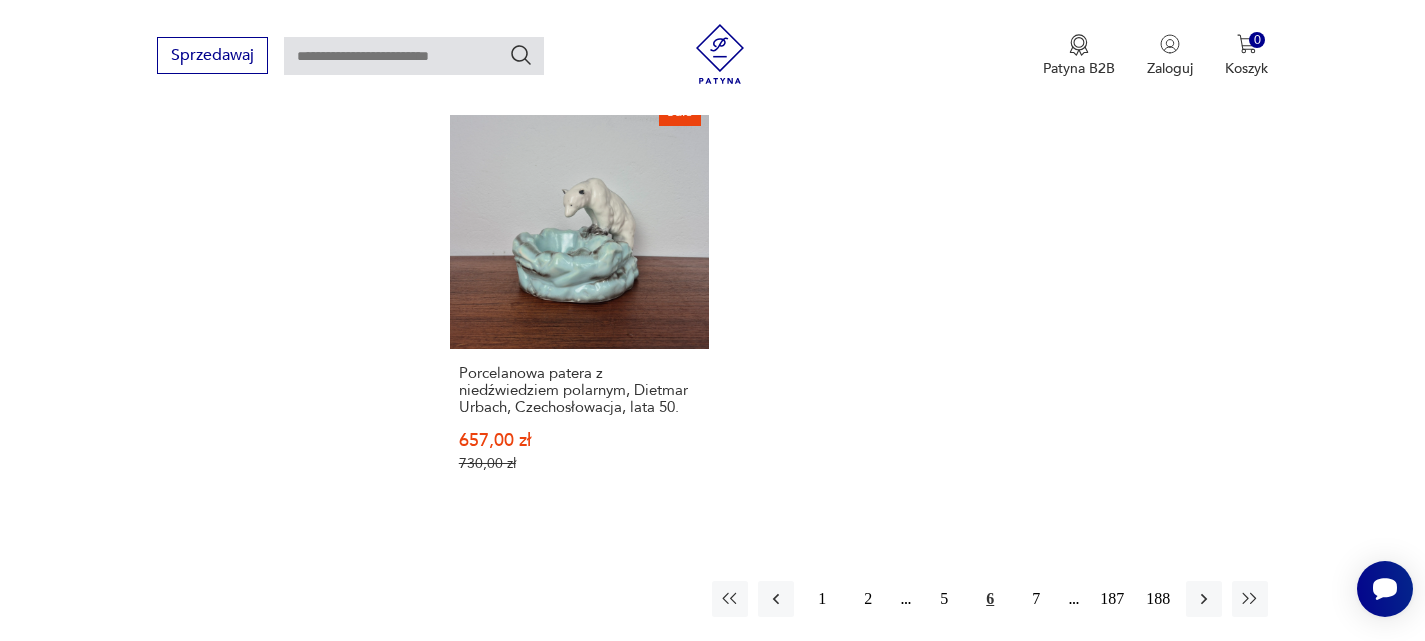 scroll, scrollTop: 2760, scrollLeft: 0, axis: vertical 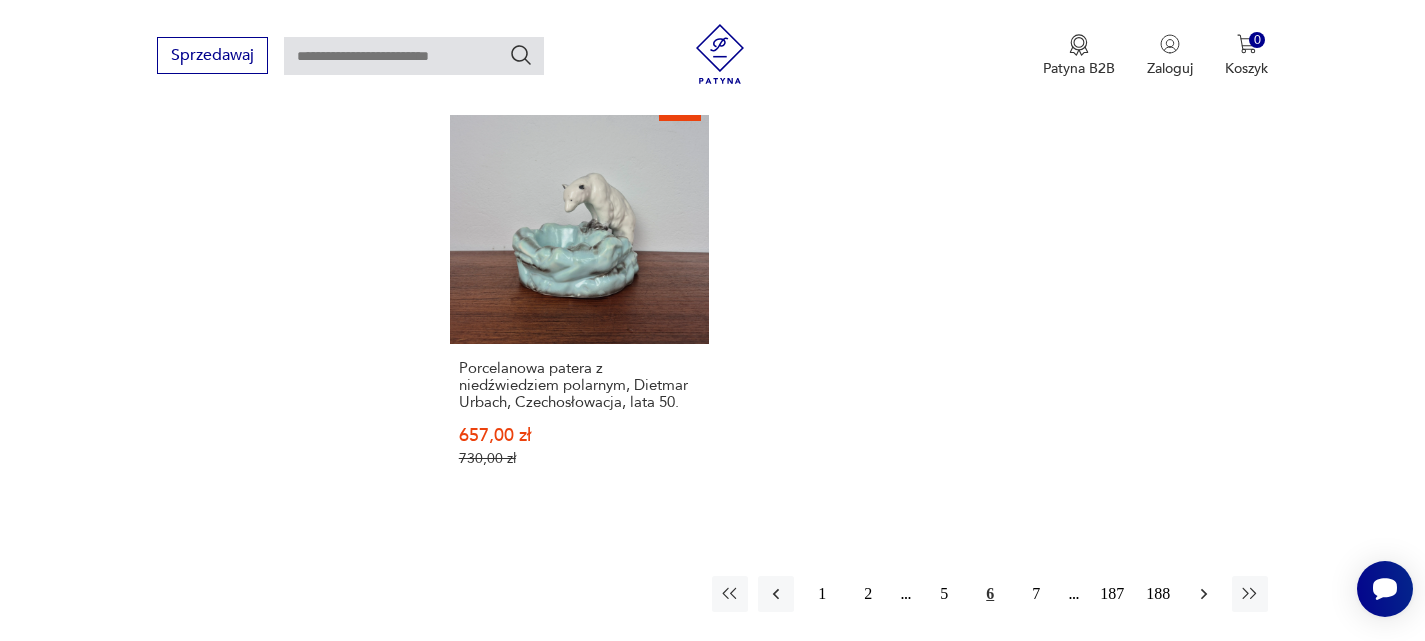 click at bounding box center [1204, 594] 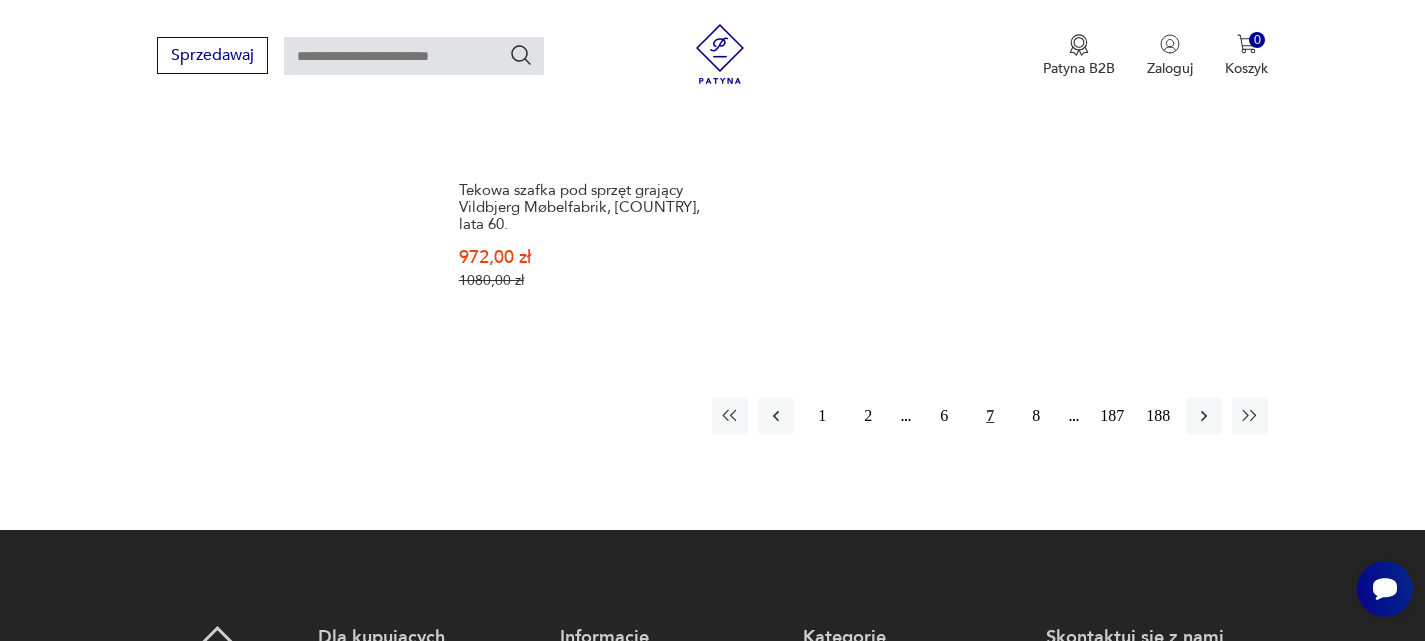 scroll, scrollTop: 2960, scrollLeft: 0, axis: vertical 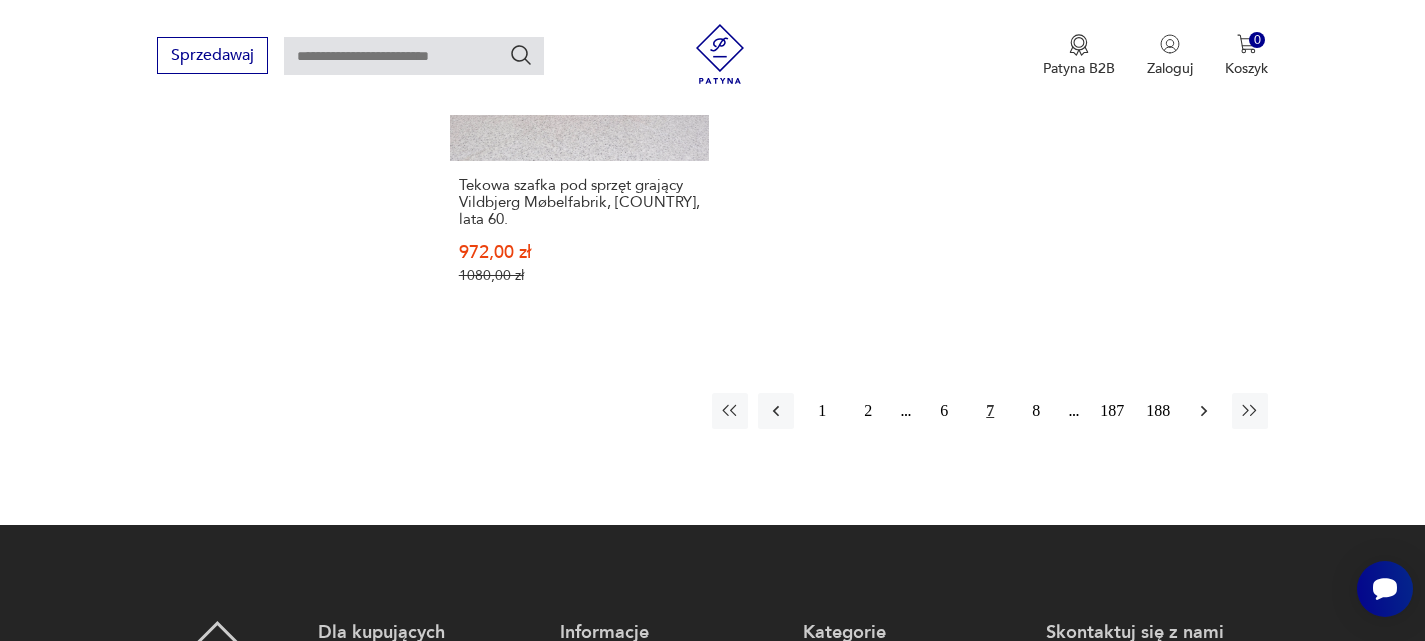 click at bounding box center (1204, 411) 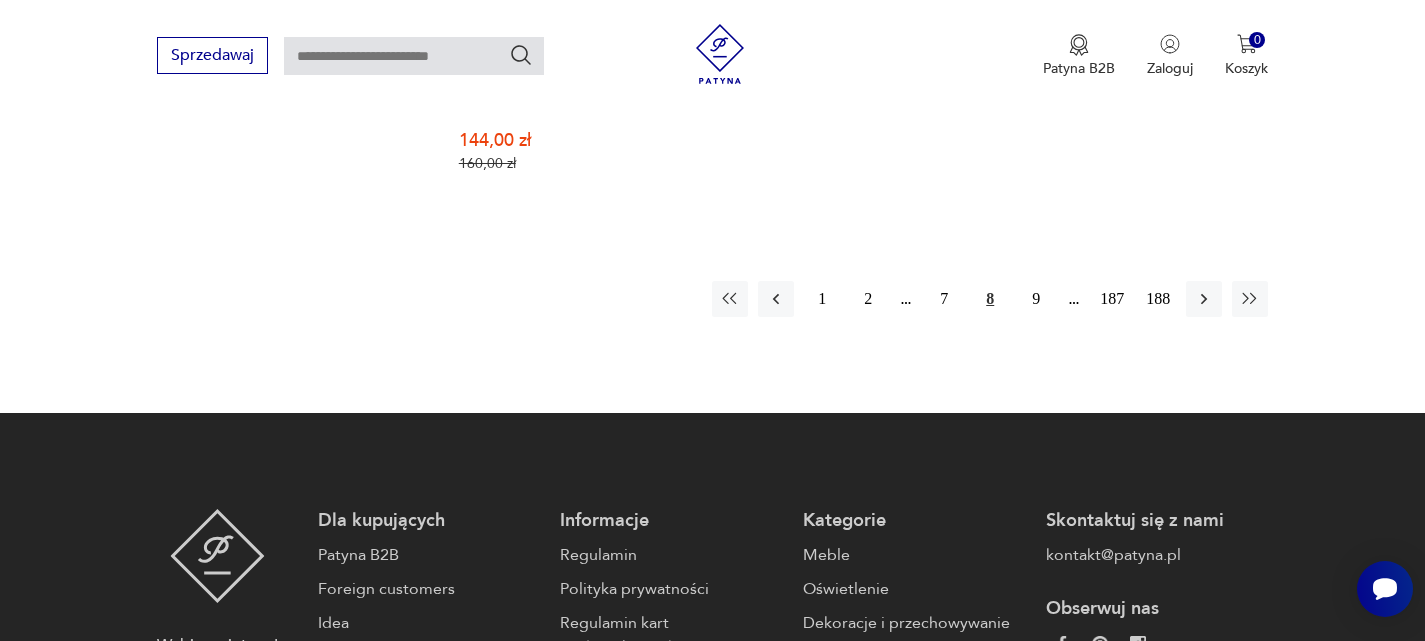 scroll, scrollTop: 3060, scrollLeft: 0, axis: vertical 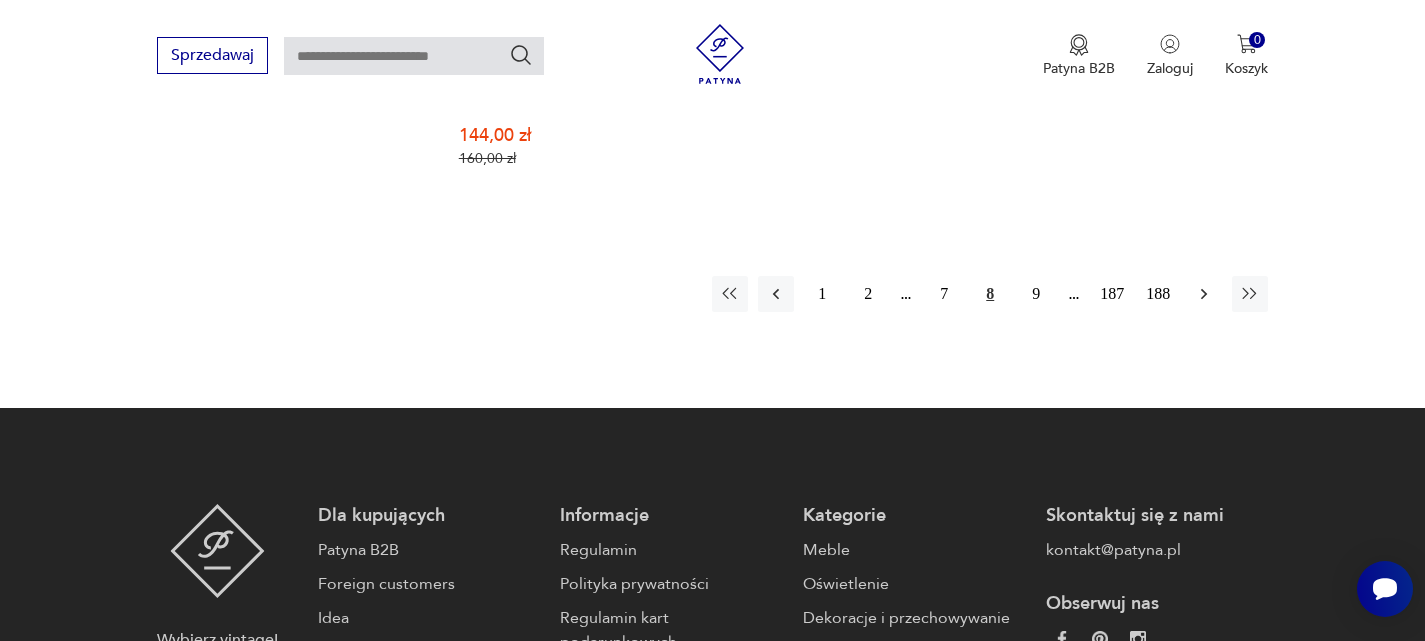 click at bounding box center (1204, 294) 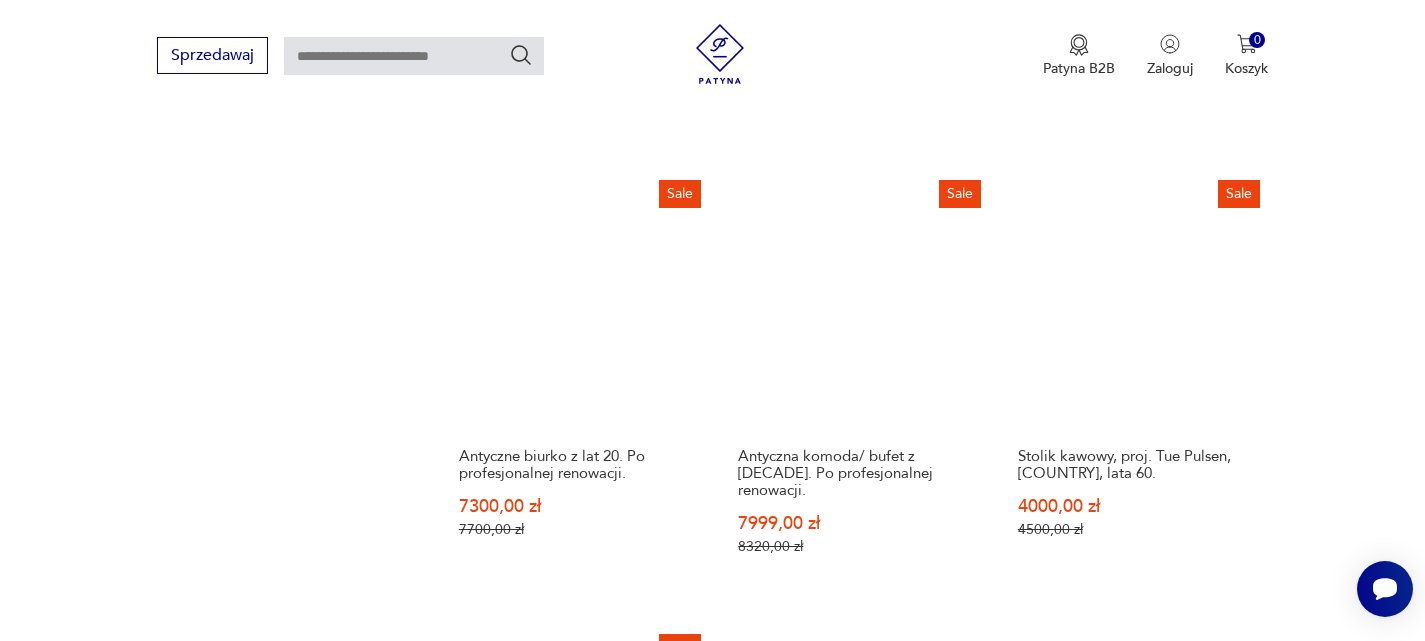 scroll, scrollTop: 2360, scrollLeft: 0, axis: vertical 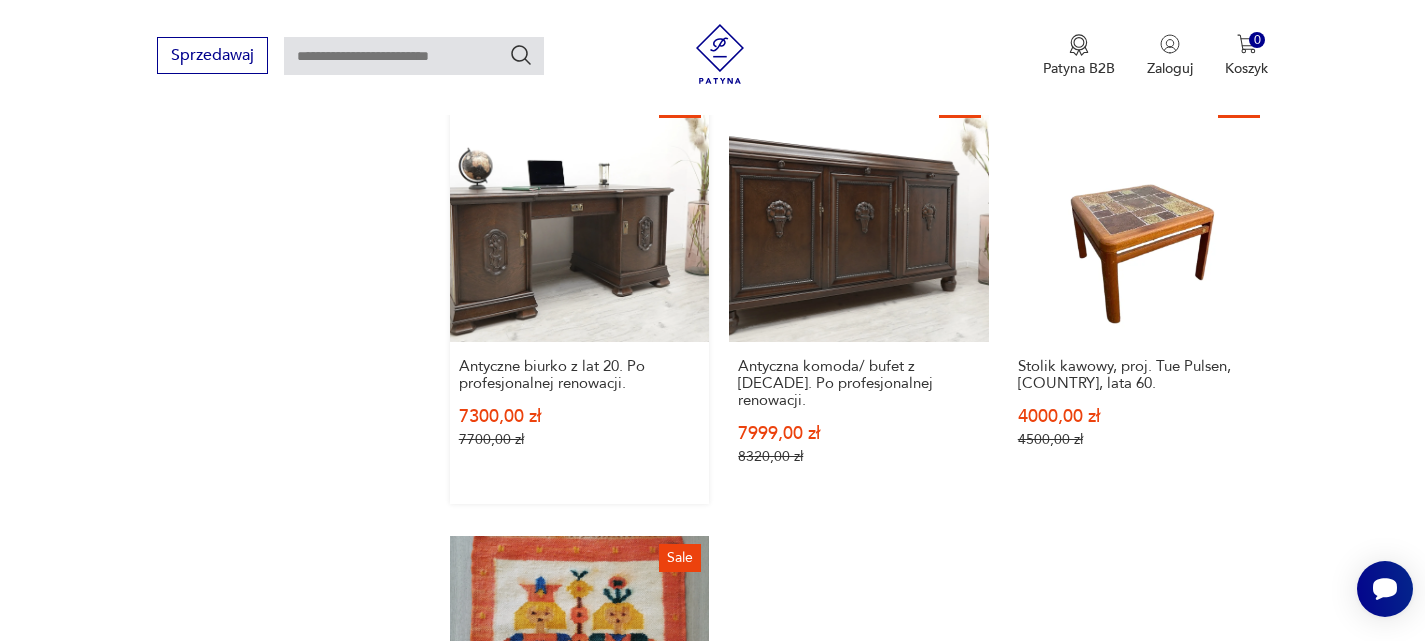 click on "Sale Antyczne biurko z lat 20. Po profesjonalnej renowacji. 7300,00 zł 7700,00 zł" at bounding box center [580, 293] 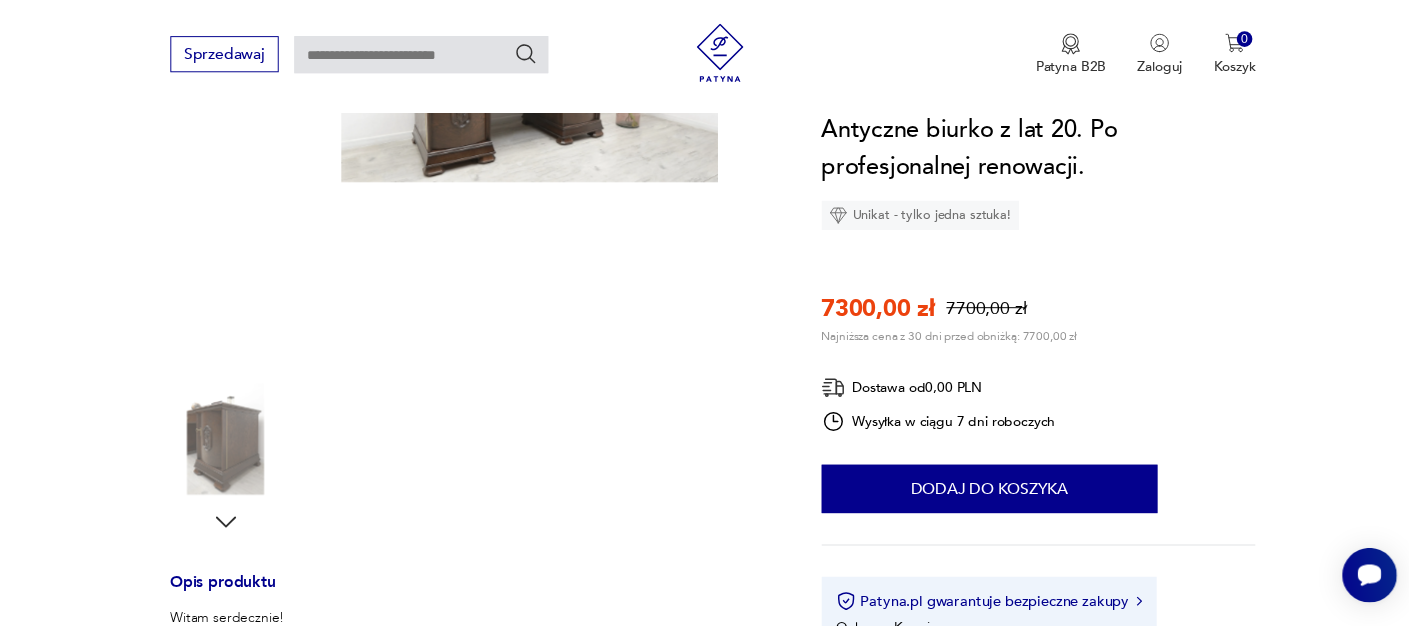 scroll, scrollTop: 100, scrollLeft: 0, axis: vertical 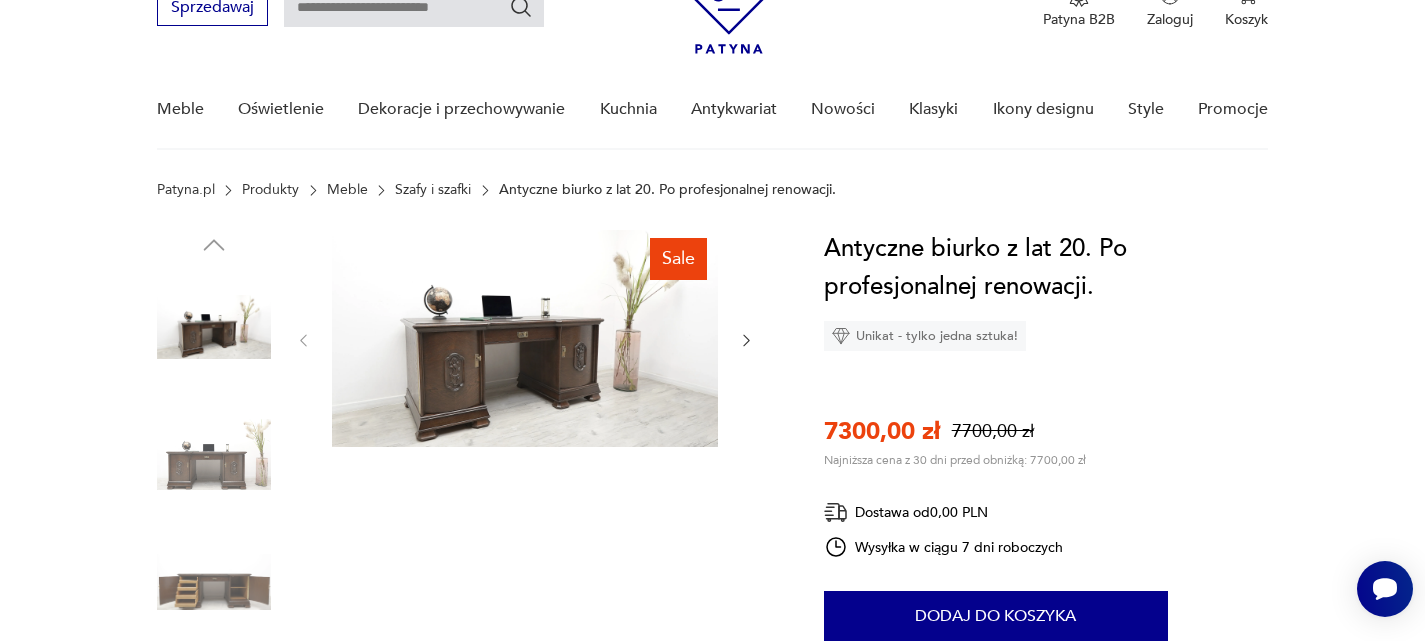click at bounding box center (525, 338) 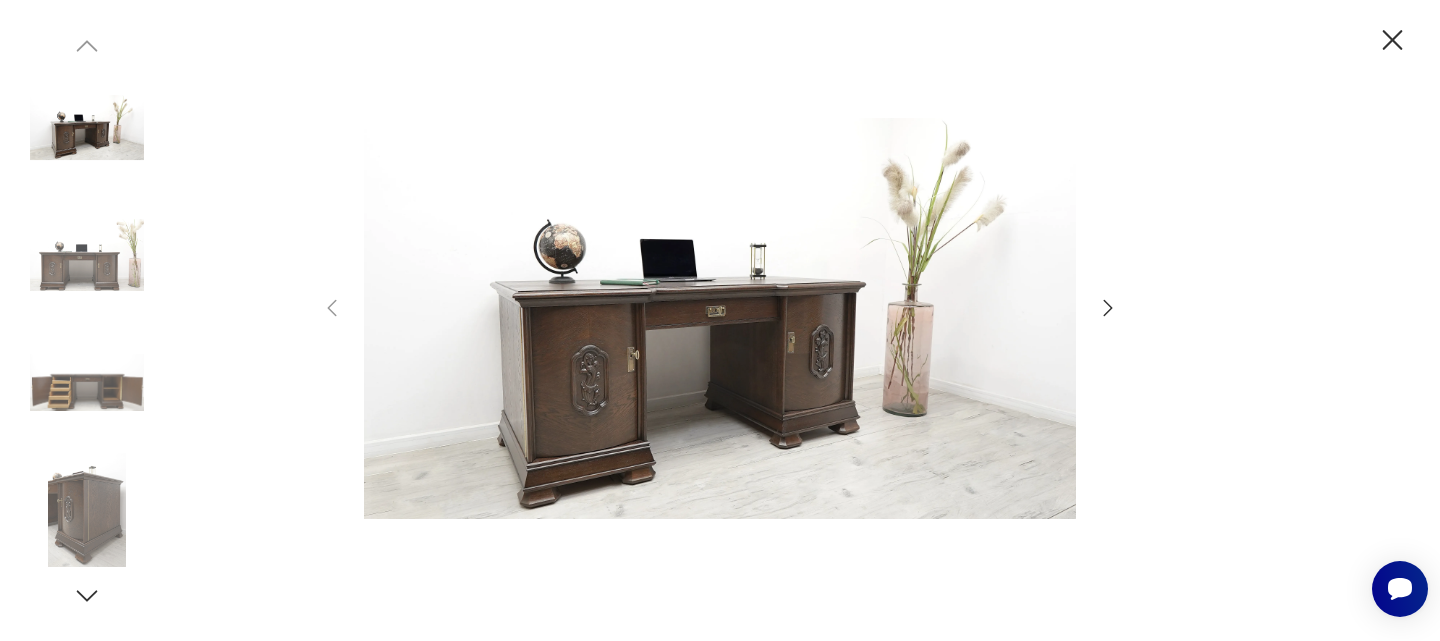 click at bounding box center (1108, 308) 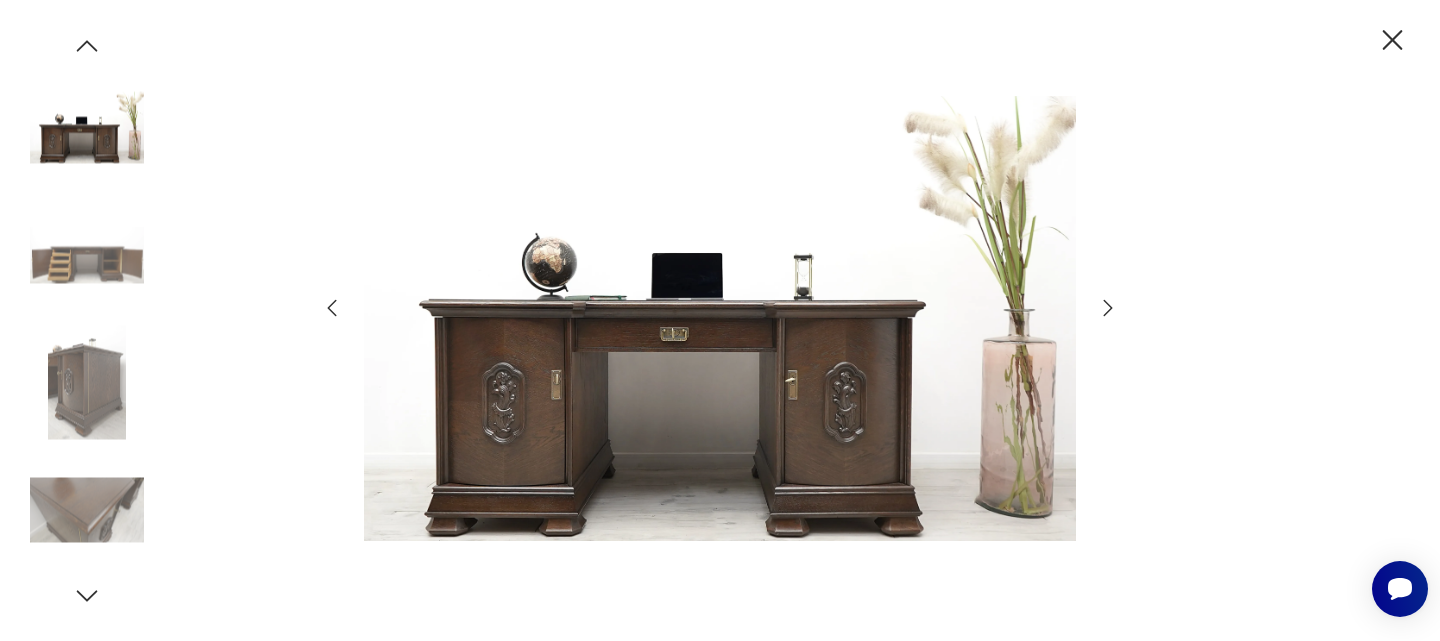 click at bounding box center [1108, 308] 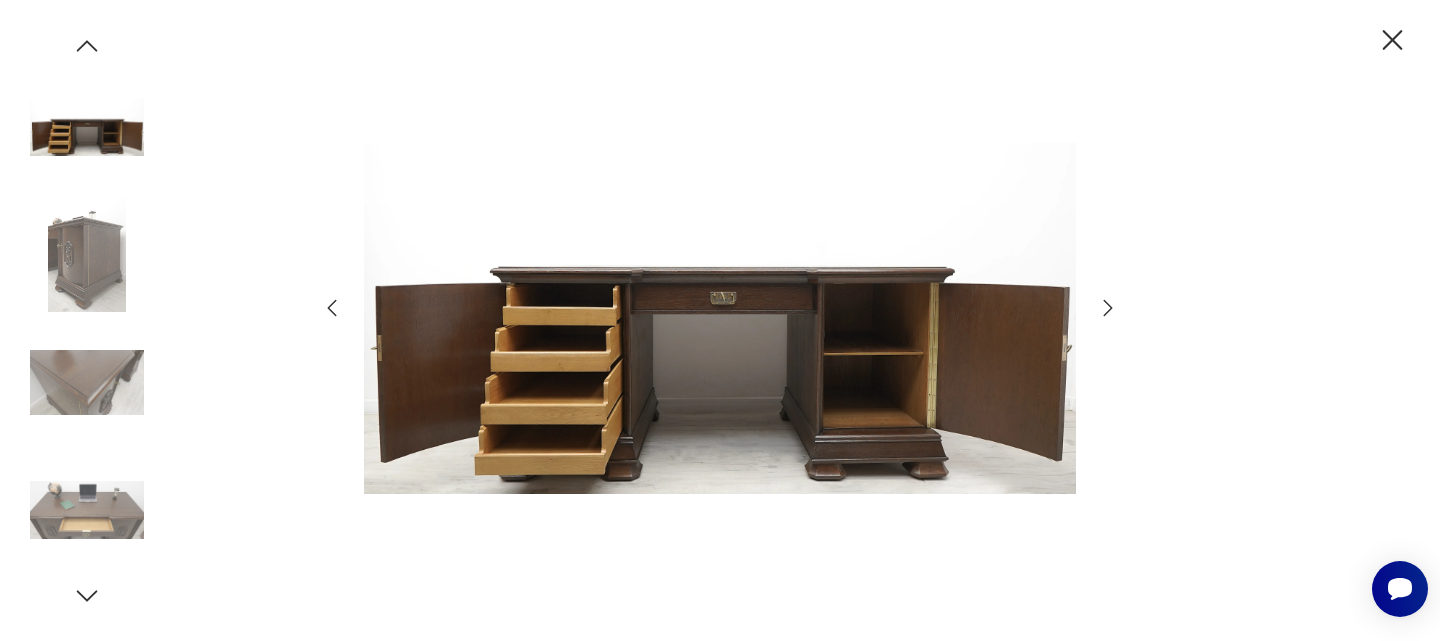 click at bounding box center [1108, 308] 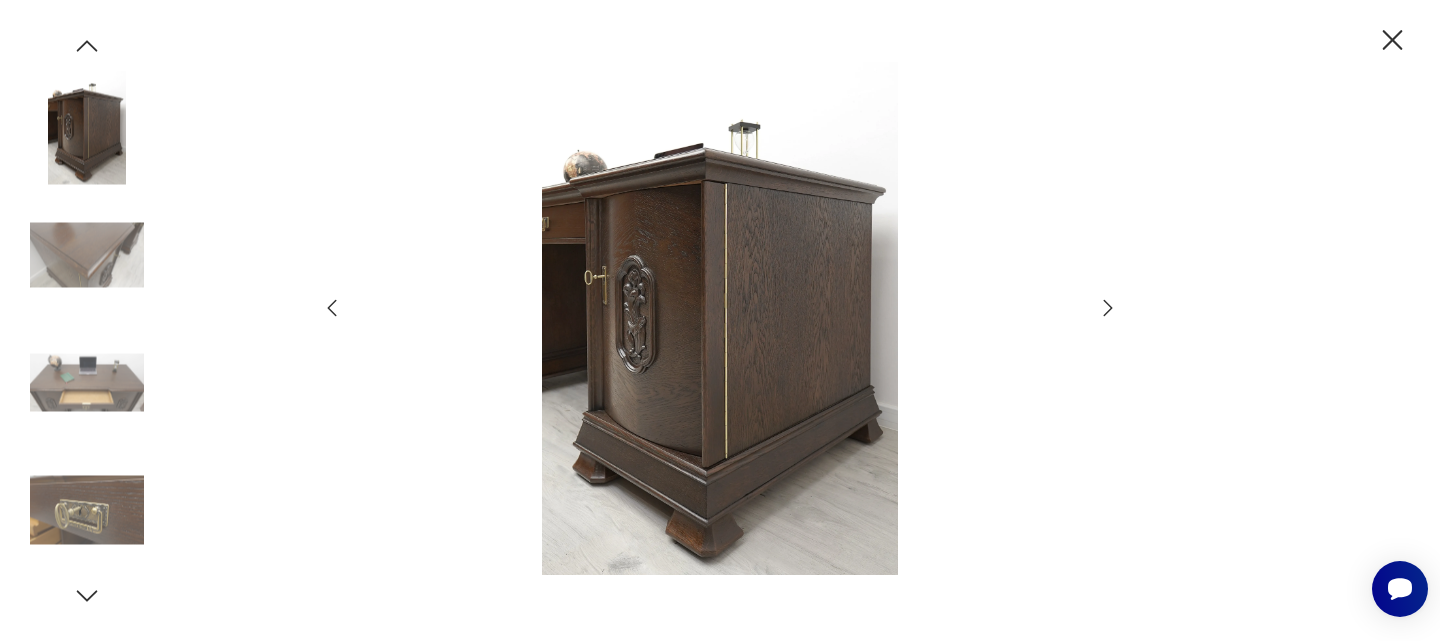 click at bounding box center [1108, 308] 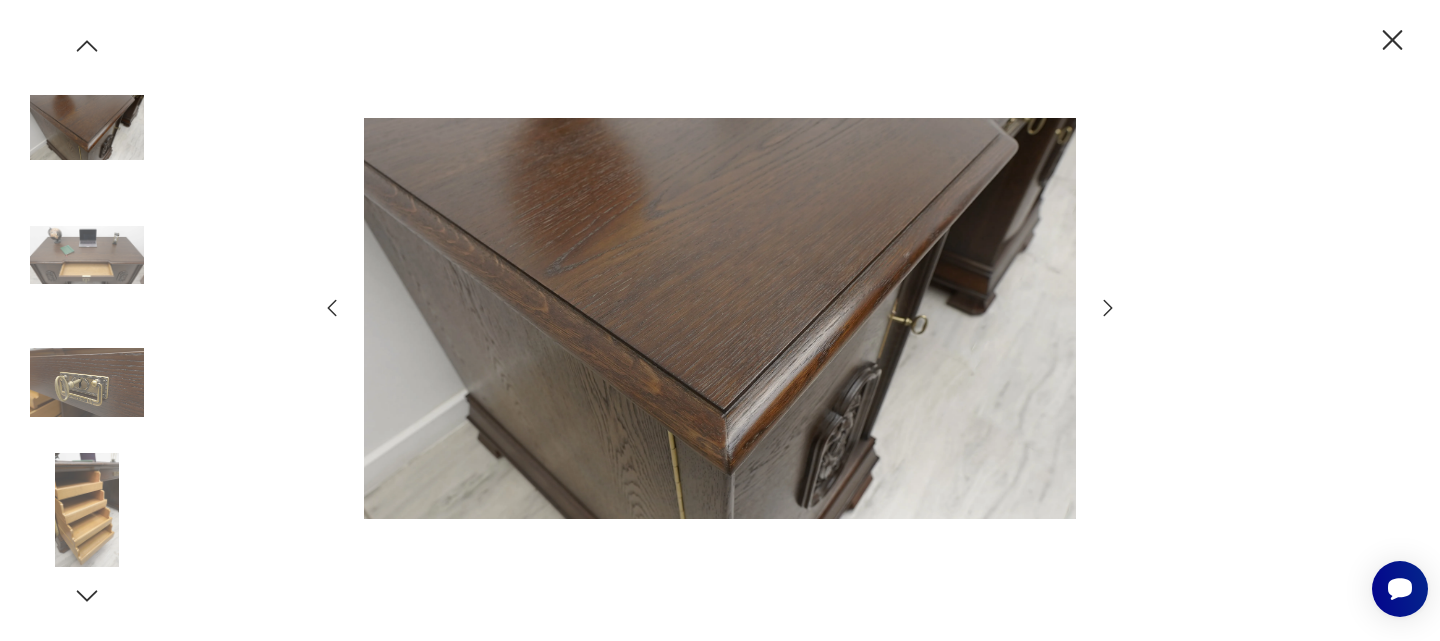 click at bounding box center [1108, 308] 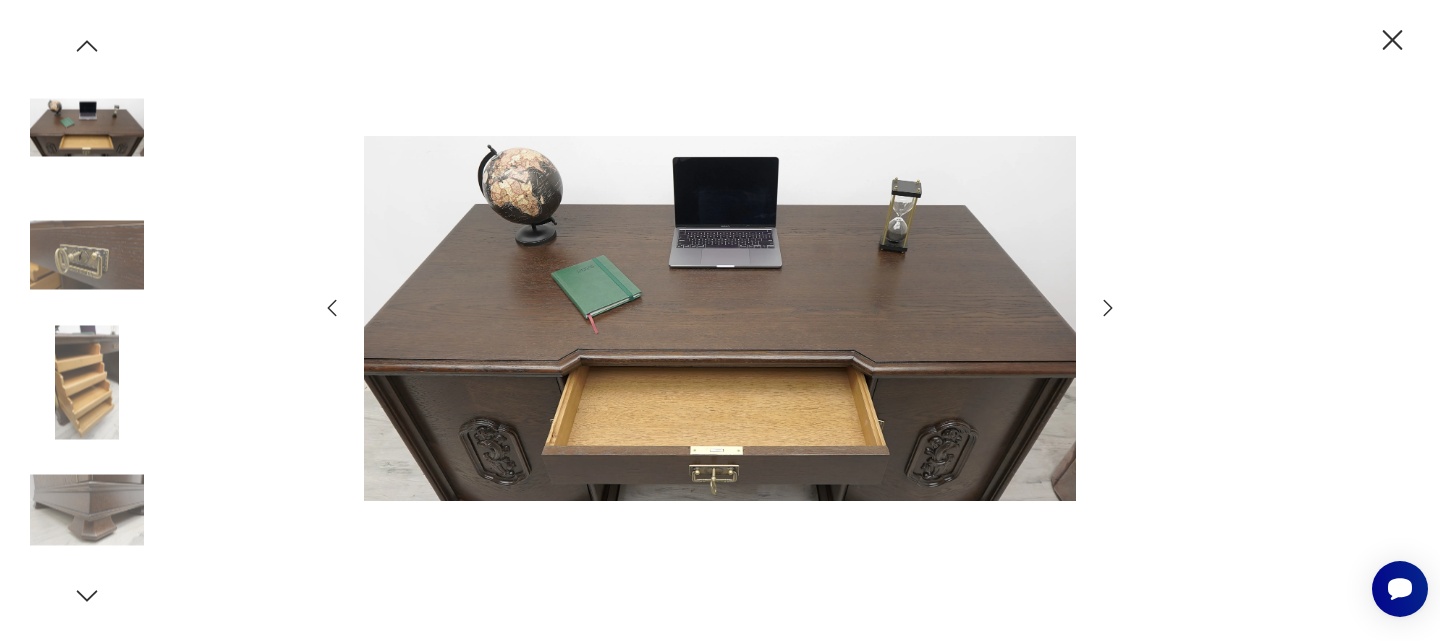 click at bounding box center (1108, 308) 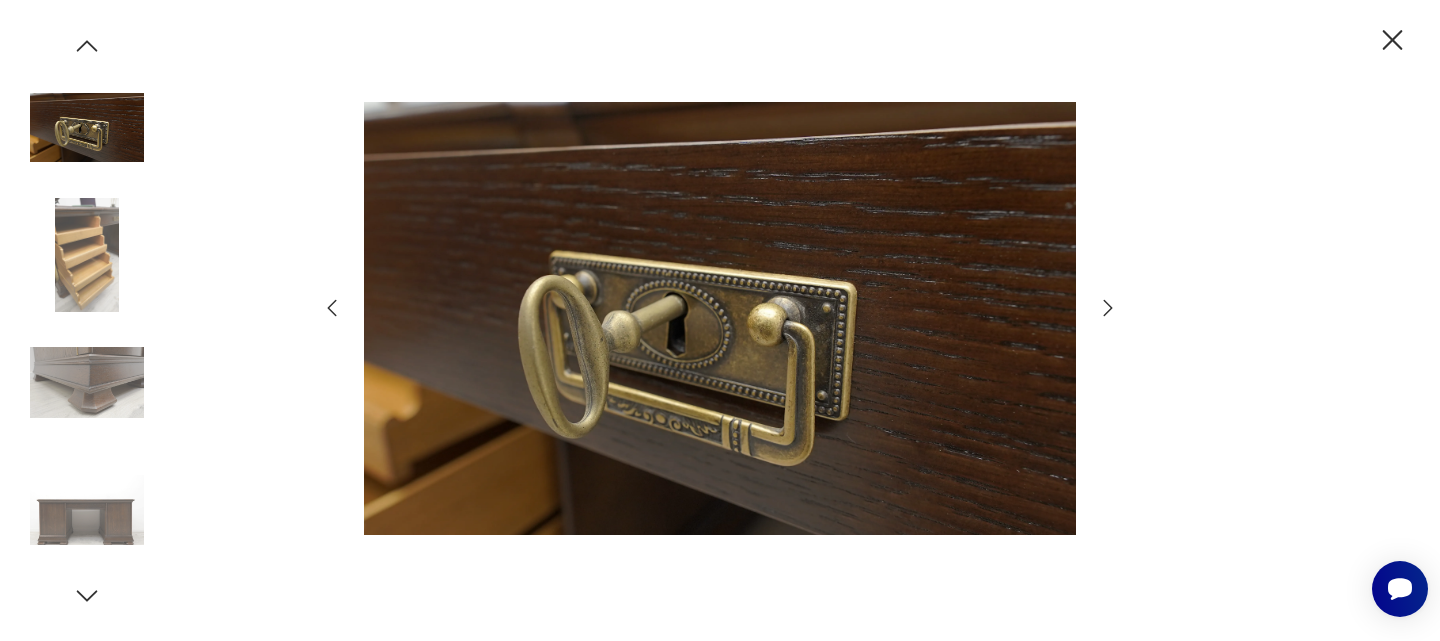click at bounding box center [1108, 308] 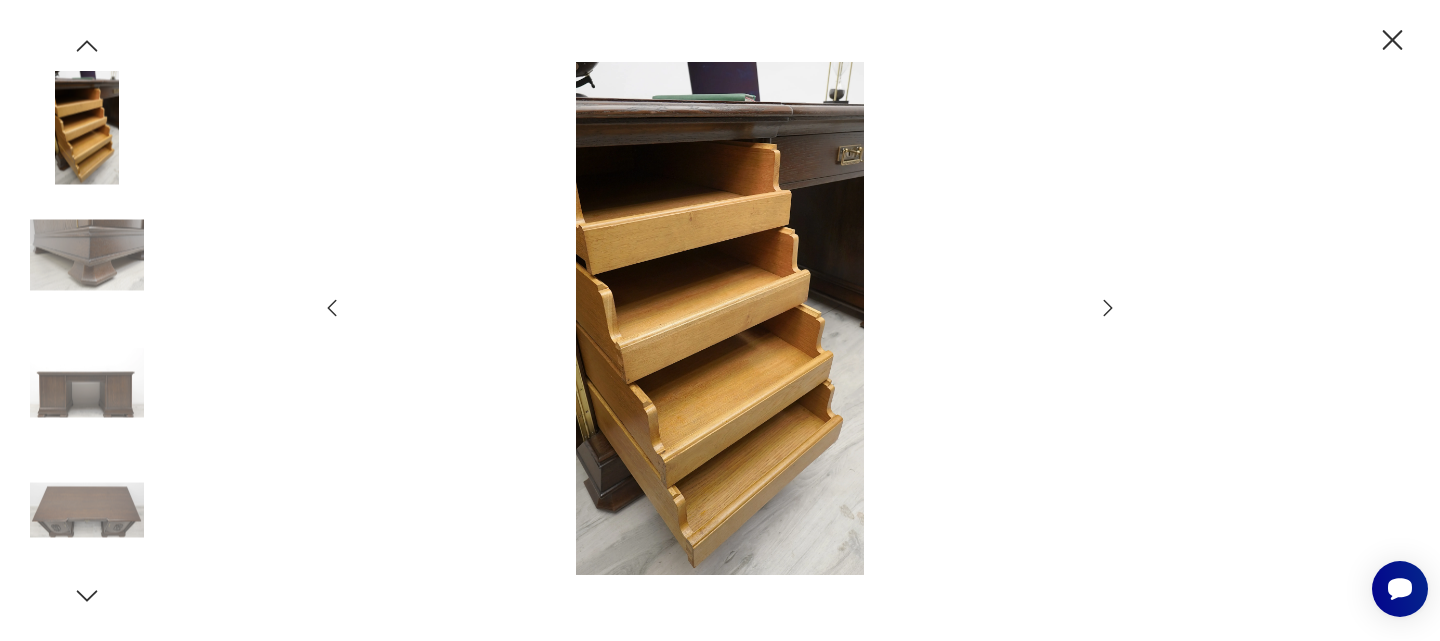 click at bounding box center (1108, 308) 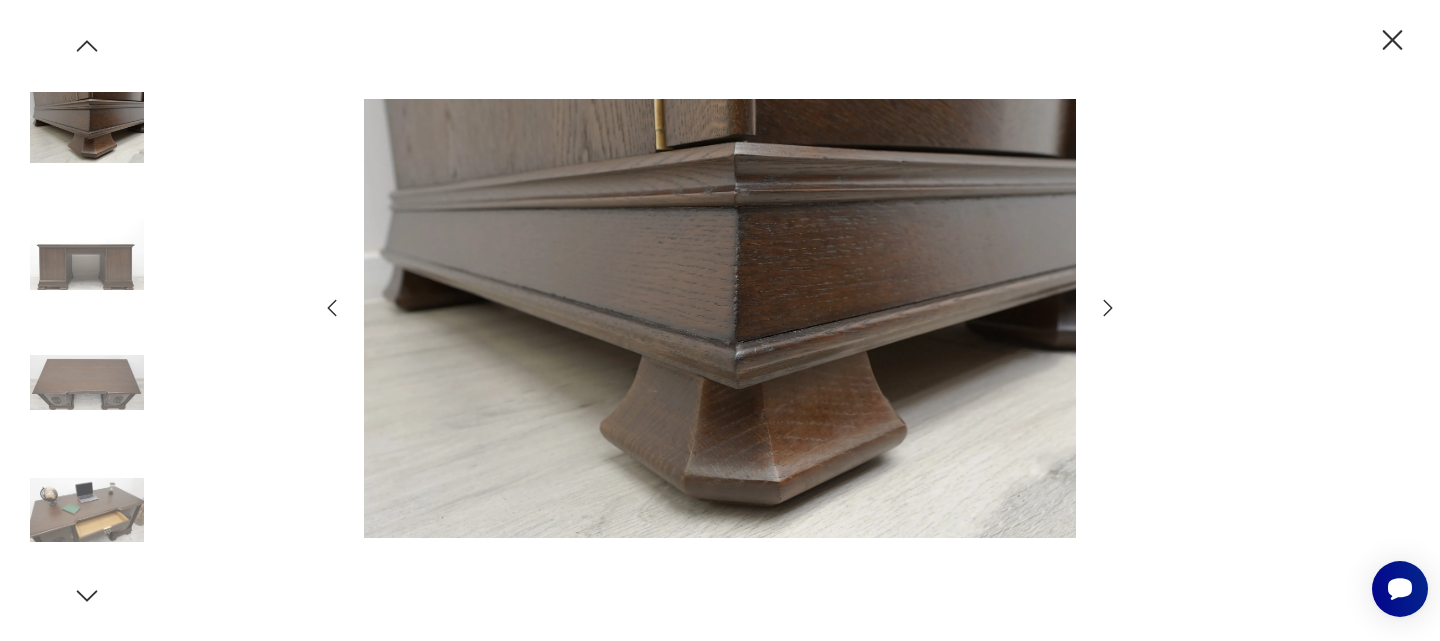 click at bounding box center [1392, 40] 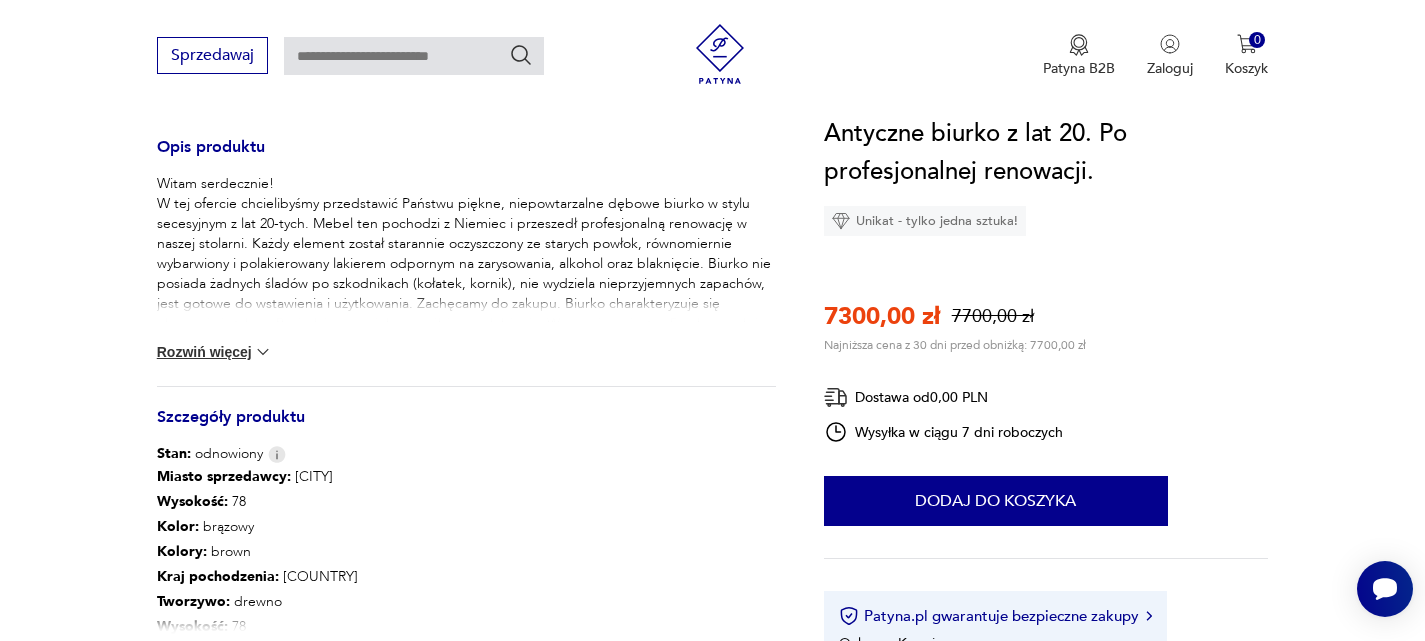 scroll, scrollTop: 1000, scrollLeft: 0, axis: vertical 